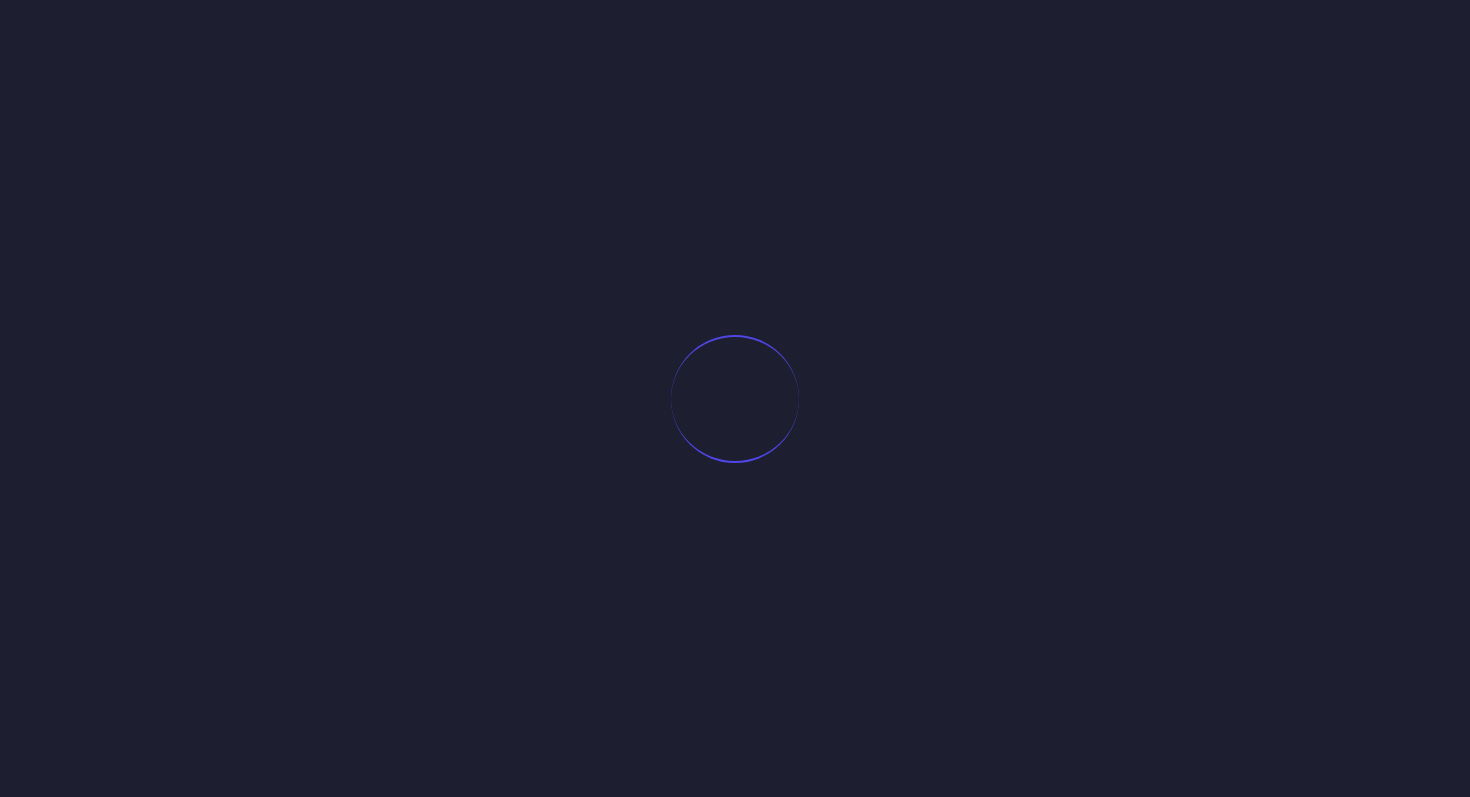 scroll, scrollTop: 0, scrollLeft: 0, axis: both 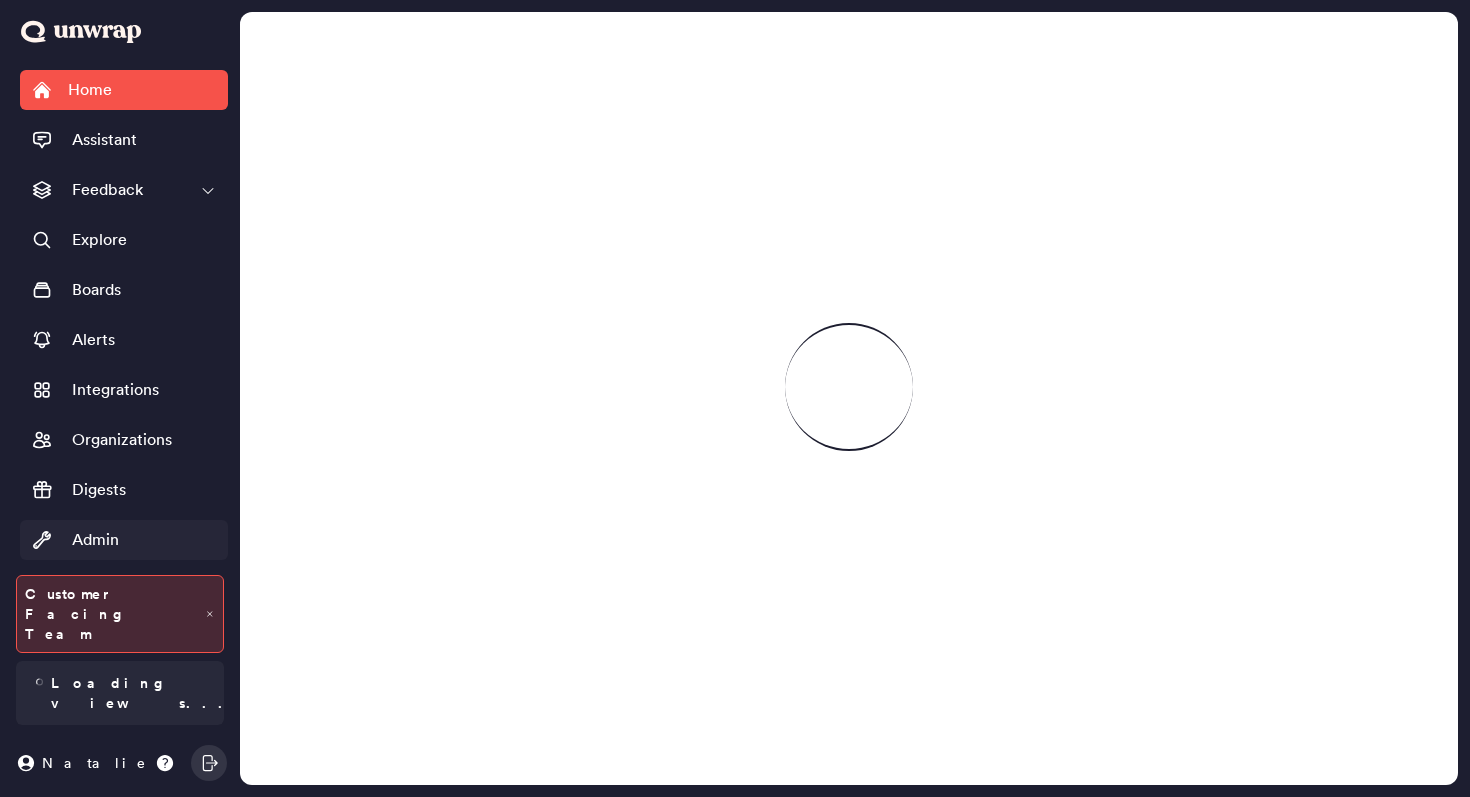 click on "Admin" at bounding box center [124, 540] 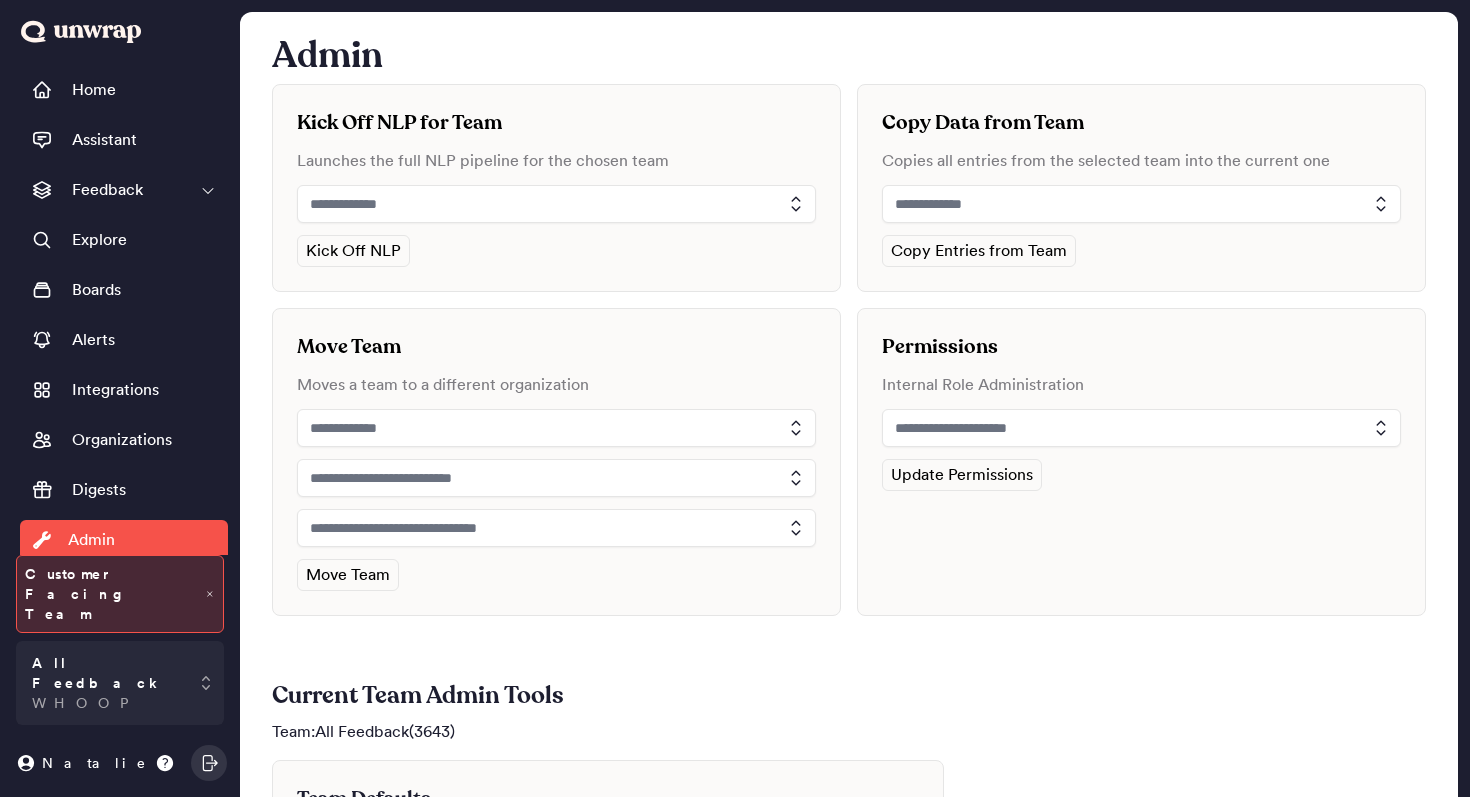 scroll, scrollTop: 0, scrollLeft: 0, axis: both 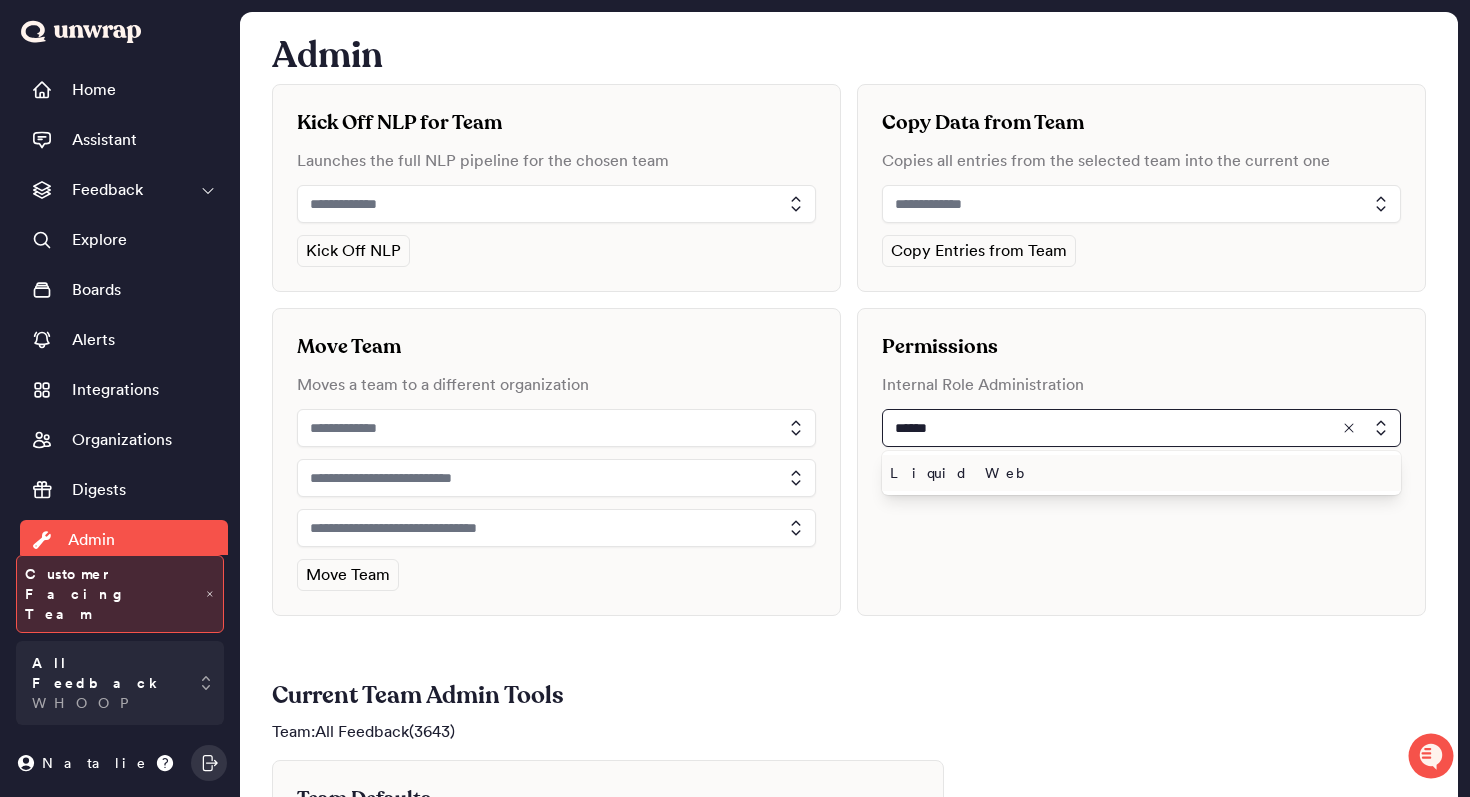 type on "******" 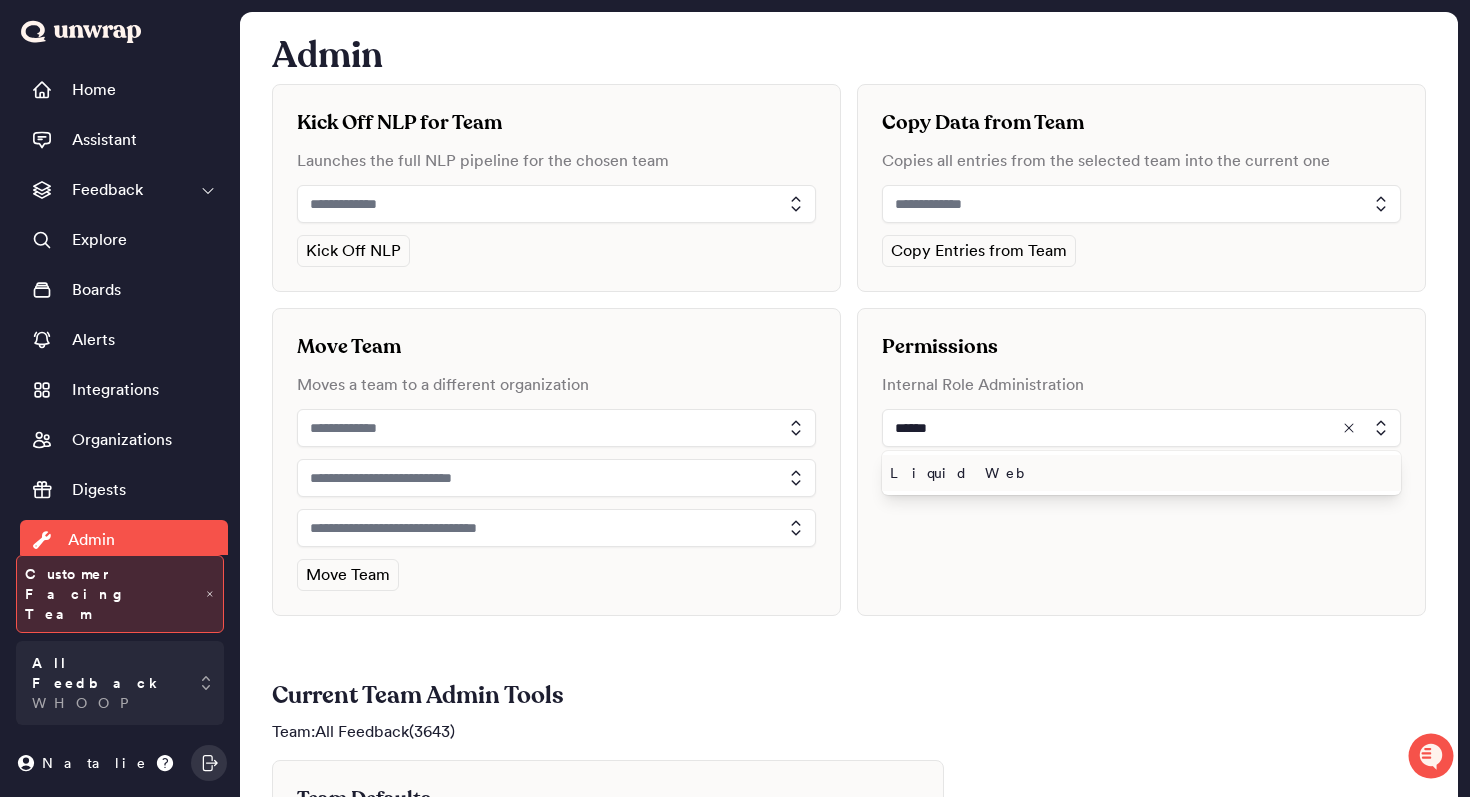 click on "Liquid Web" at bounding box center (1137, 473) 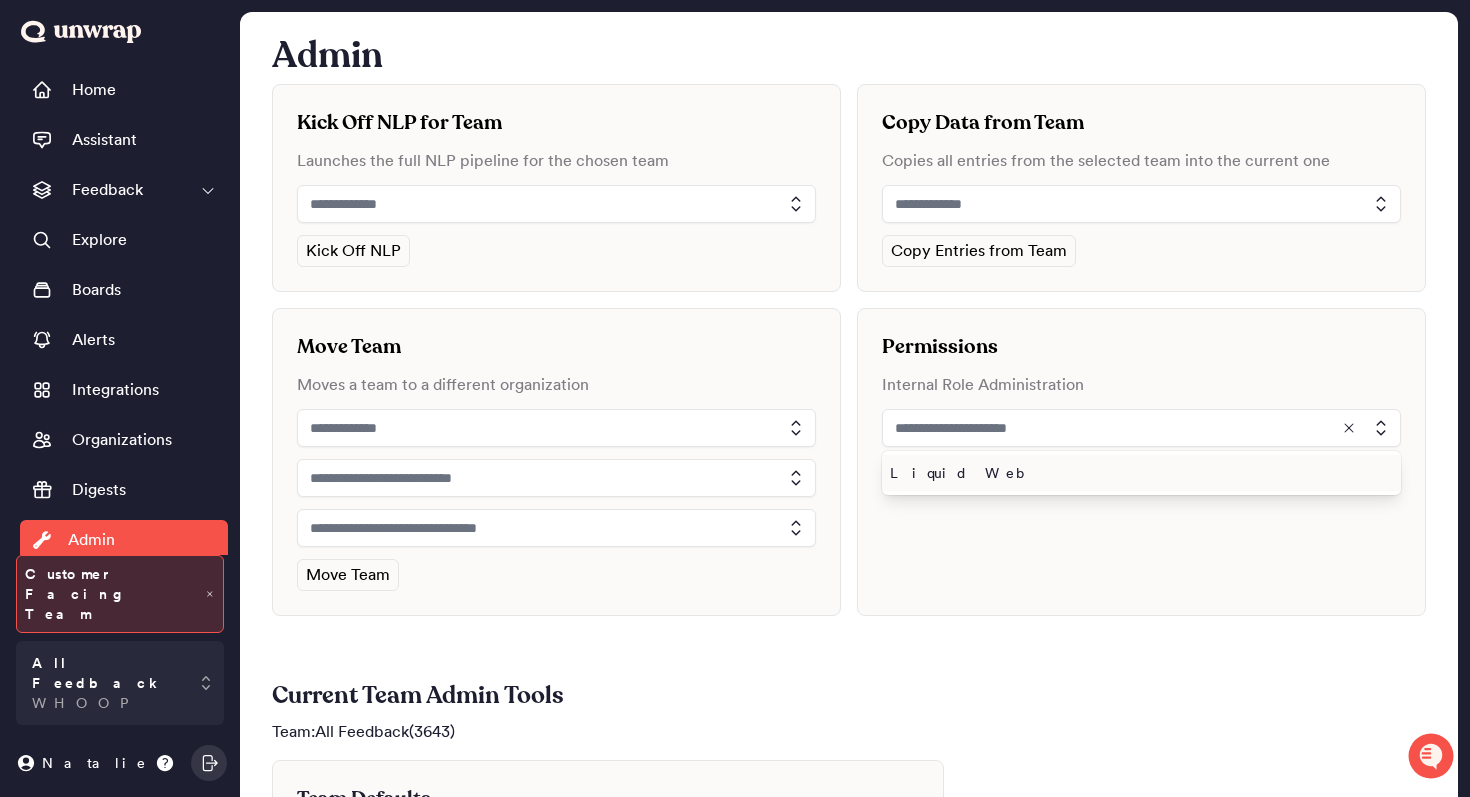 type on "**********" 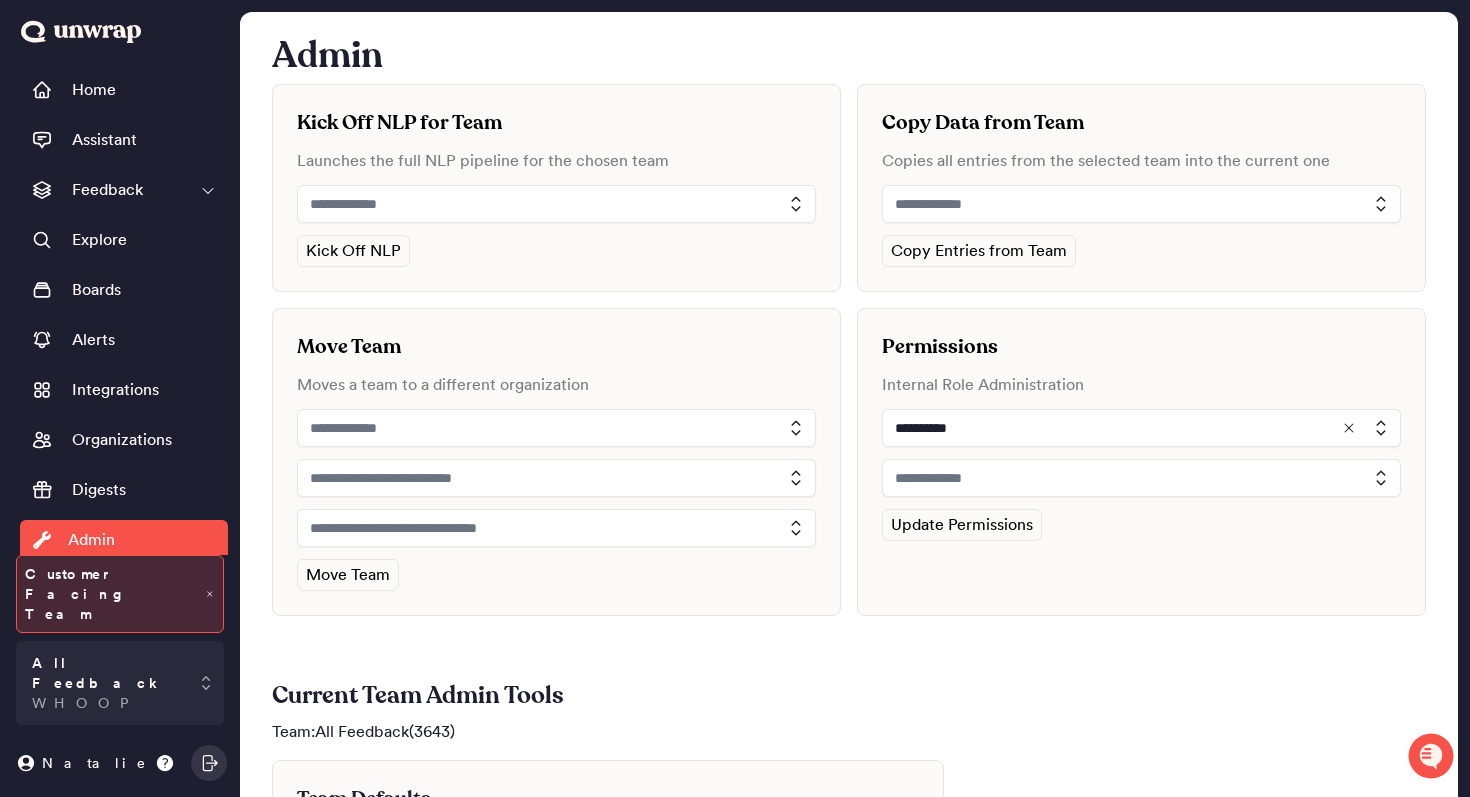 click at bounding box center (1141, 478) 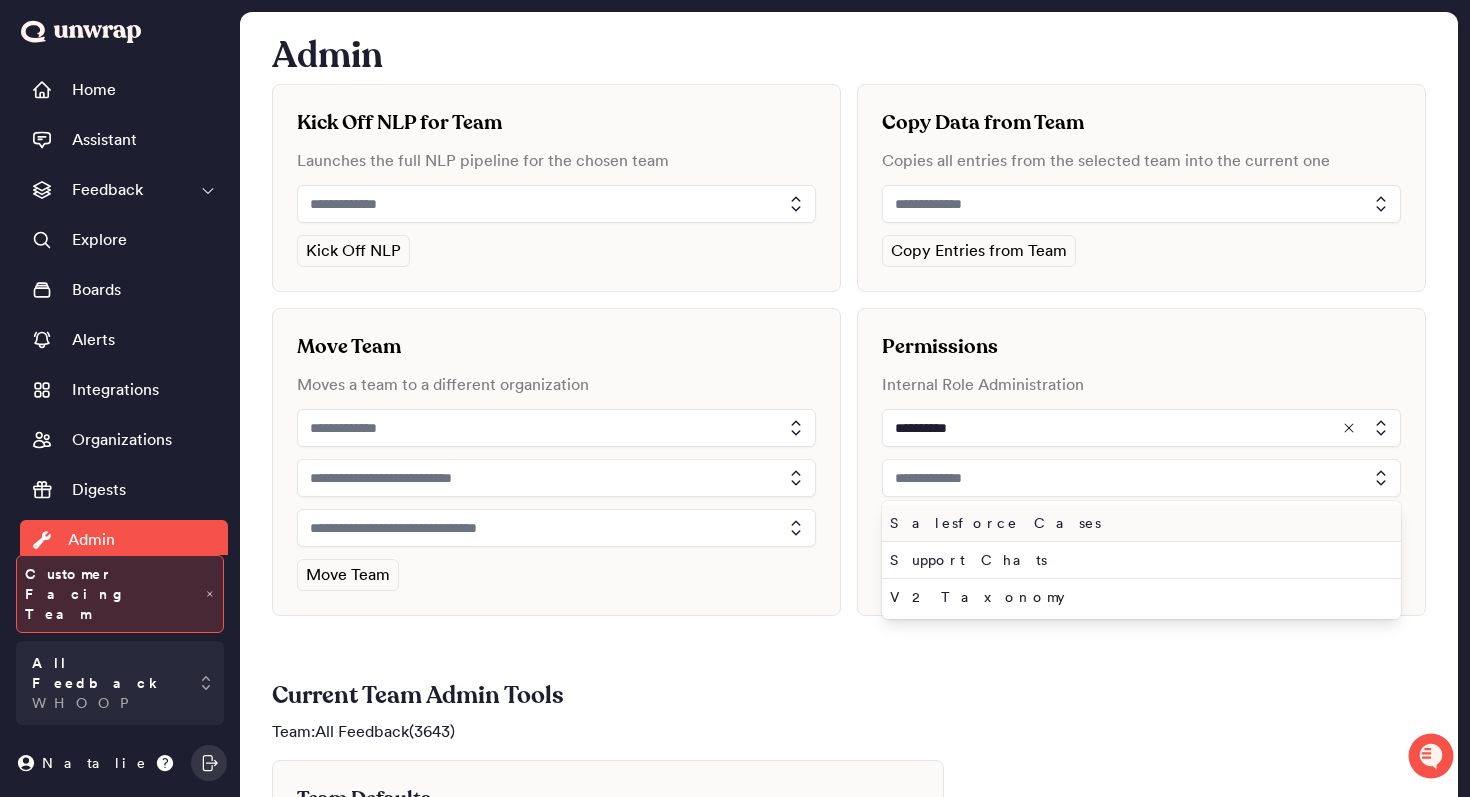 click on "Salesforce Cases" at bounding box center [1137, 523] 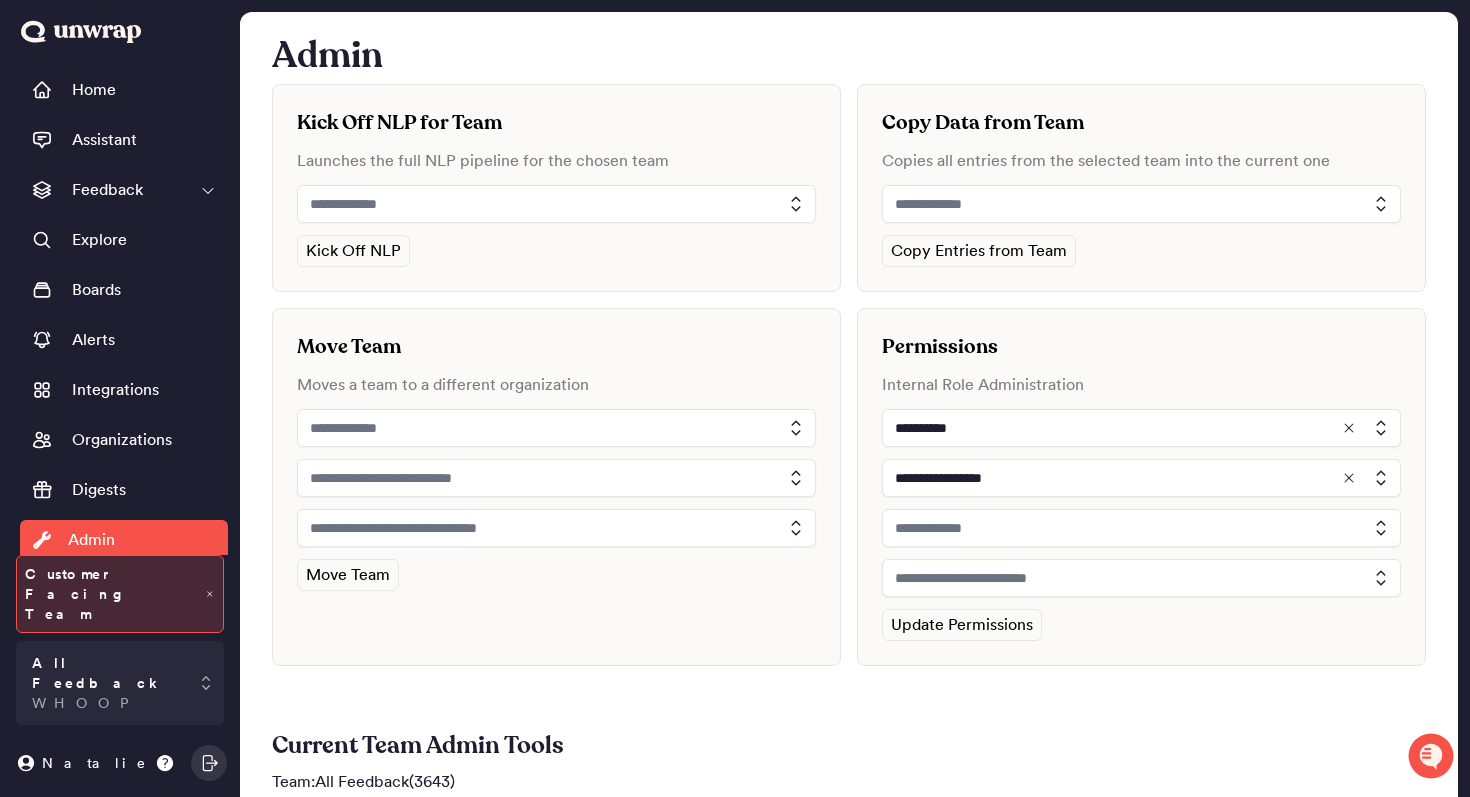 click at bounding box center [1141, 528] 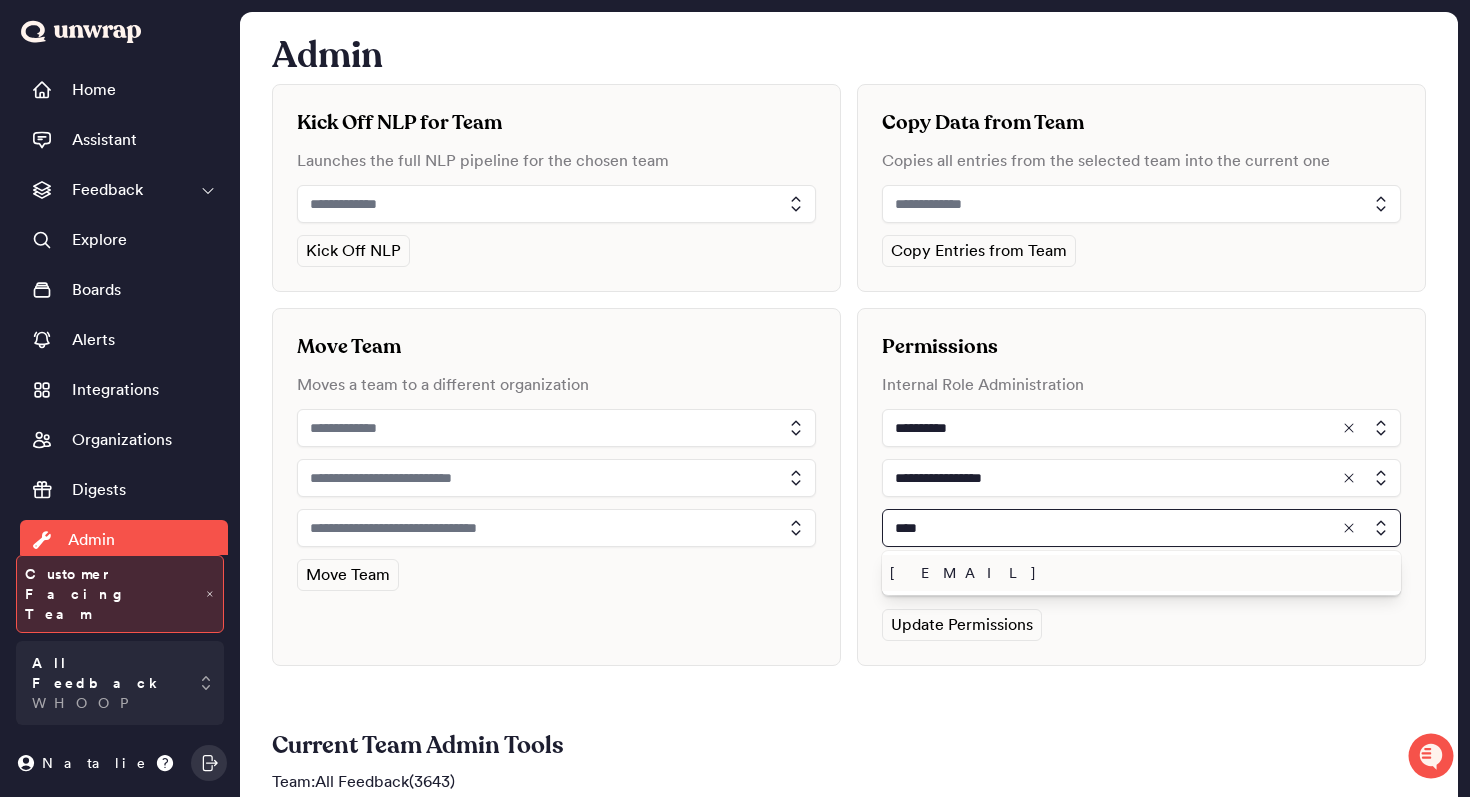 type on "****" 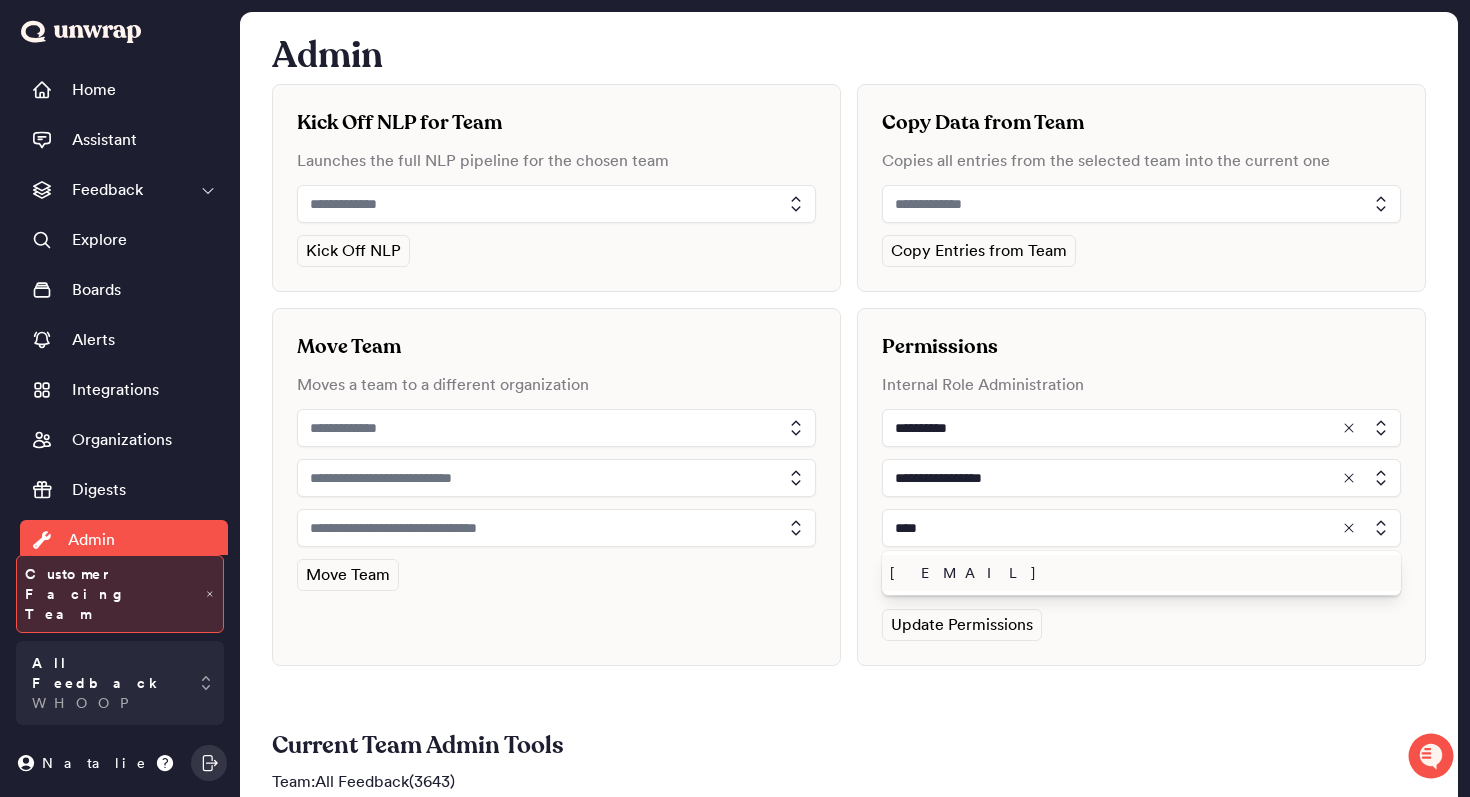click on "[EMAIL]" at bounding box center [1137, 573] 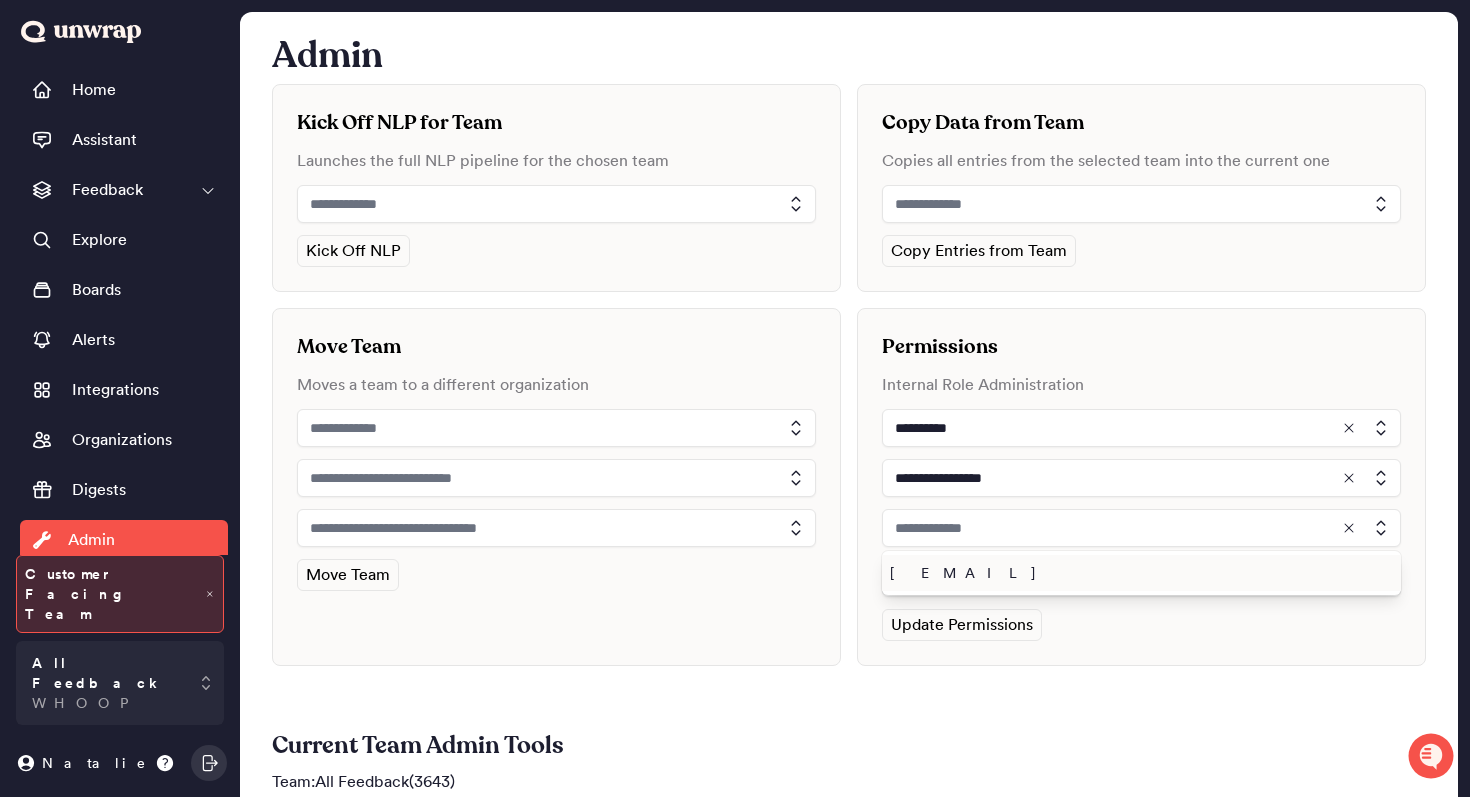 type on "**********" 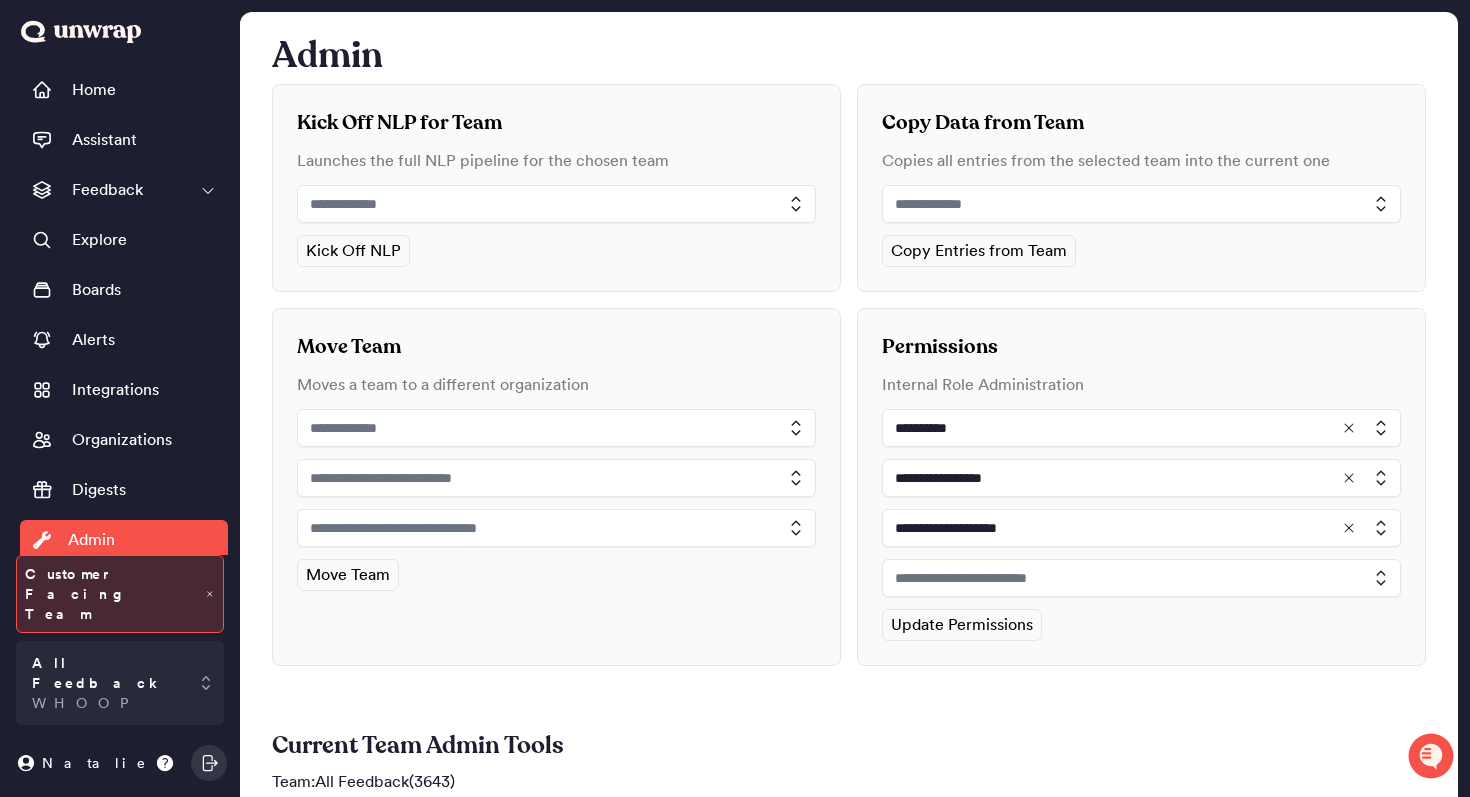 click at bounding box center [1141, 578] 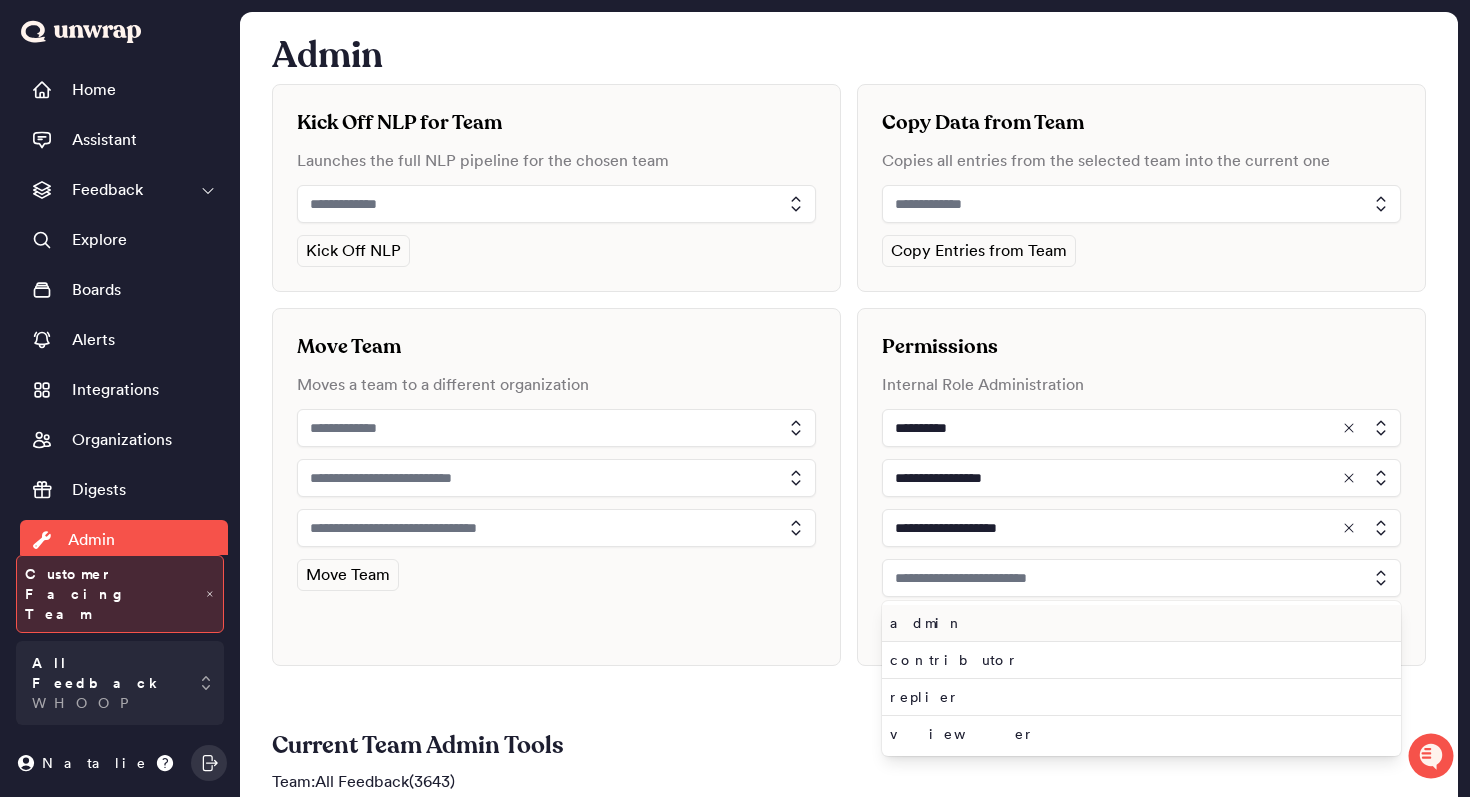 click on "admin" at bounding box center [1137, 623] 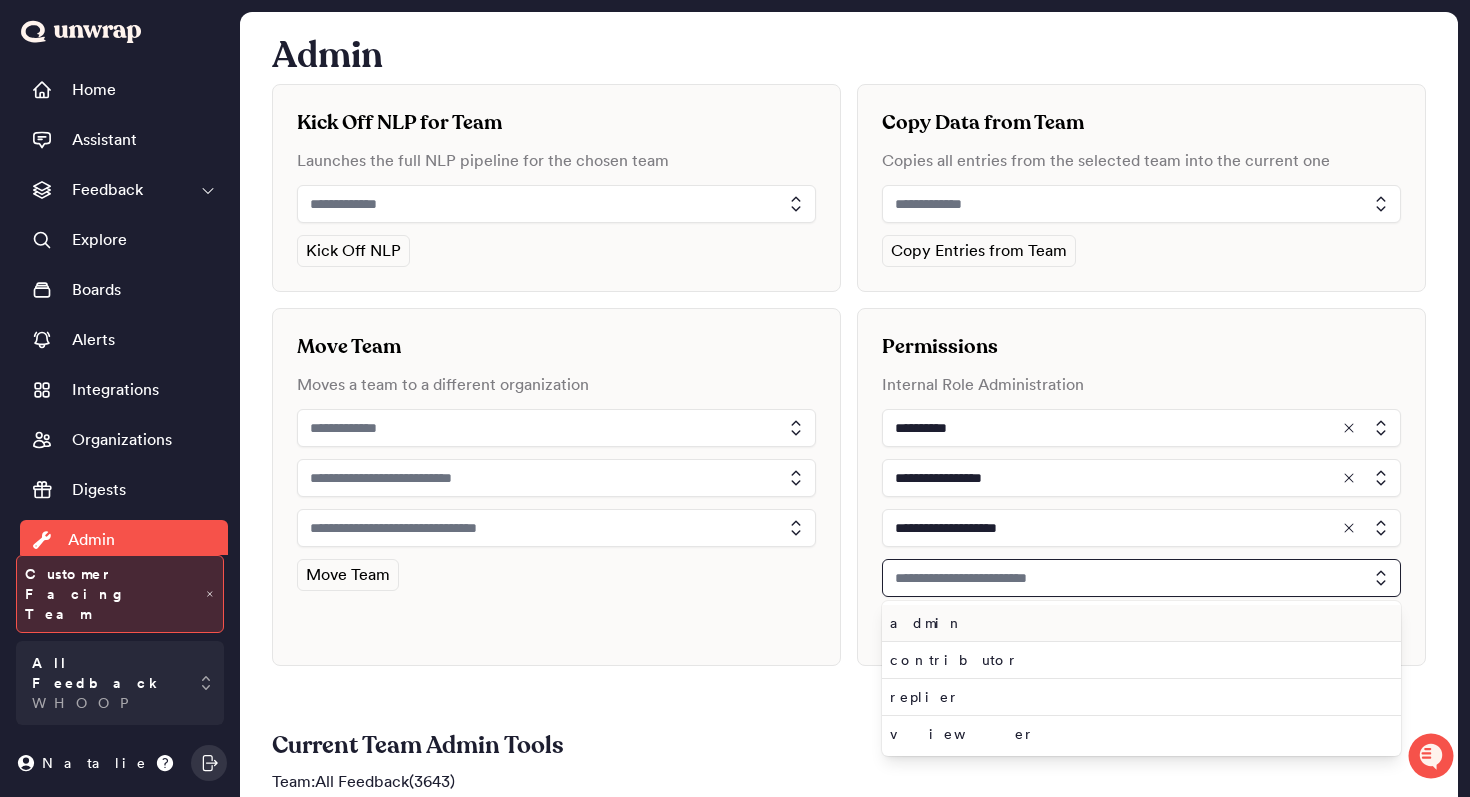 type on "*****" 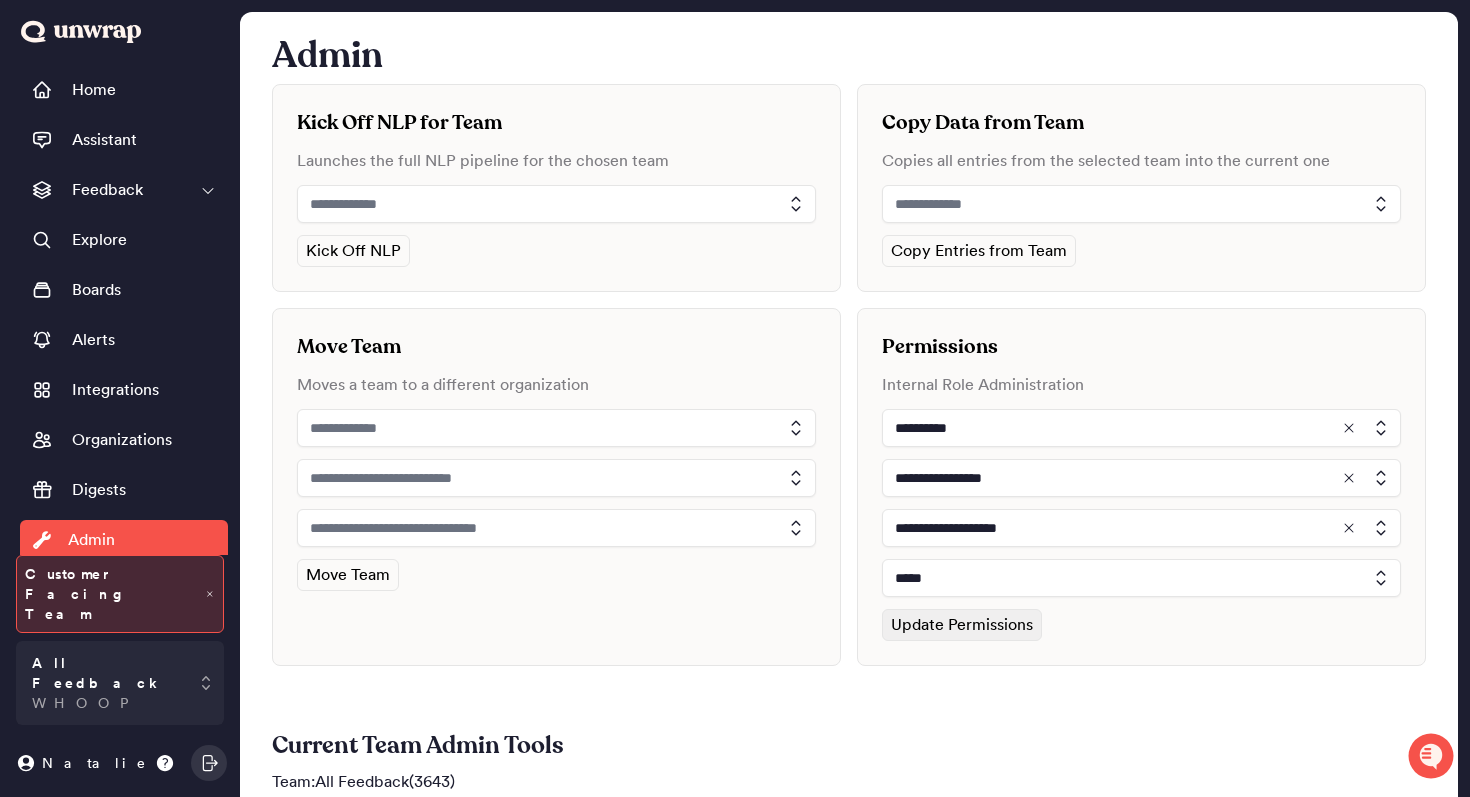 click on "Update Permissions" at bounding box center [962, 625] 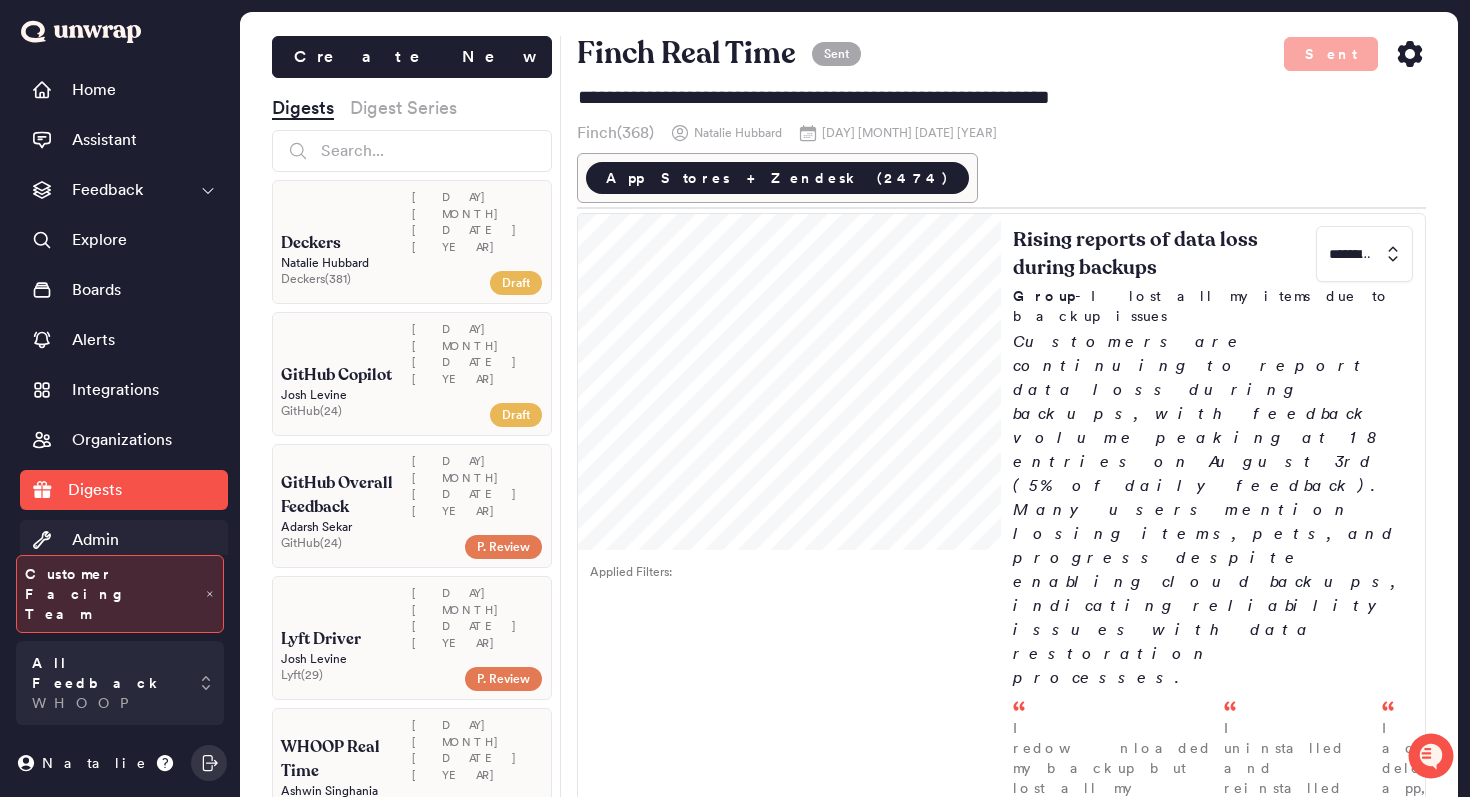 scroll, scrollTop: 0, scrollLeft: 0, axis: both 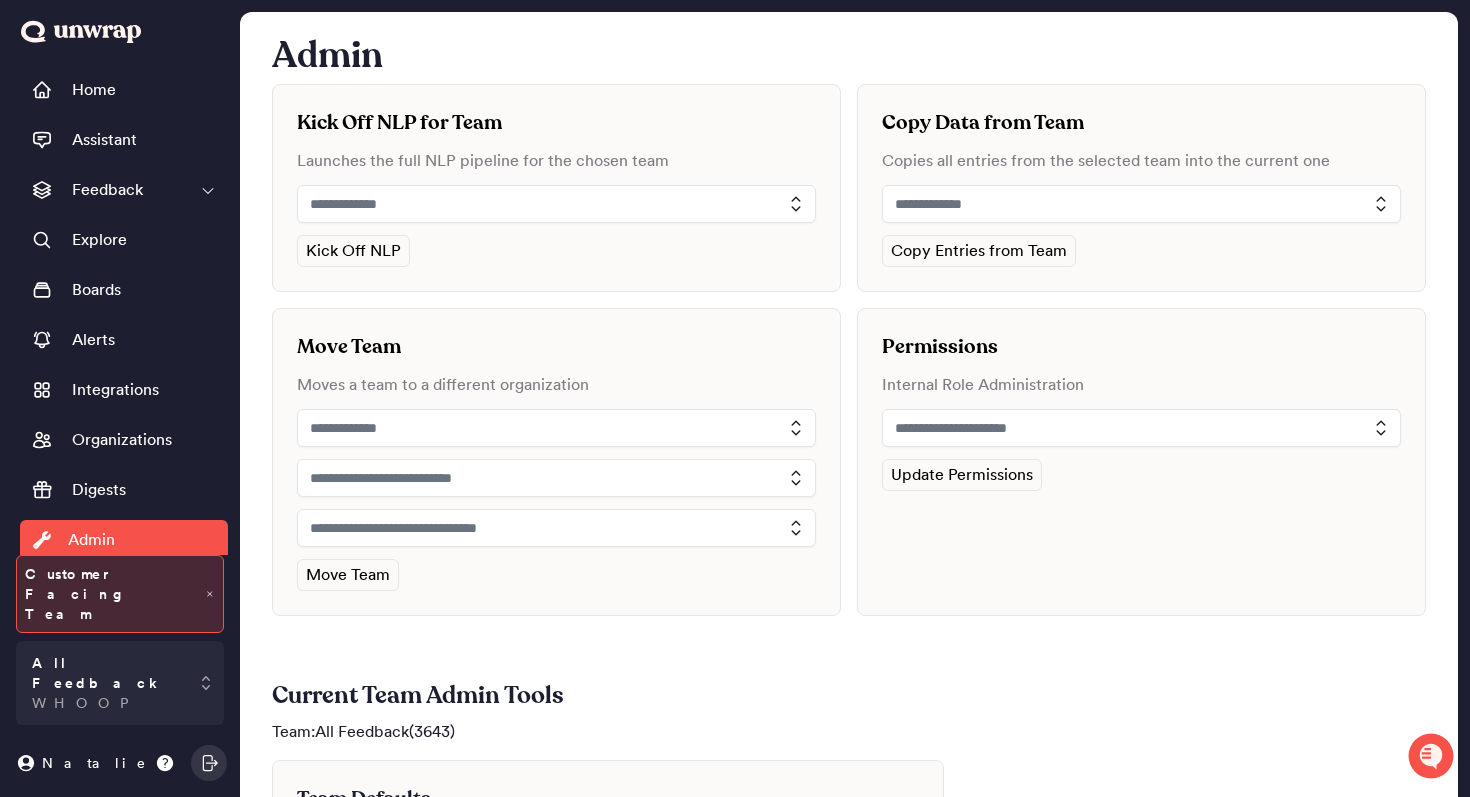 click at bounding box center (1141, 428) 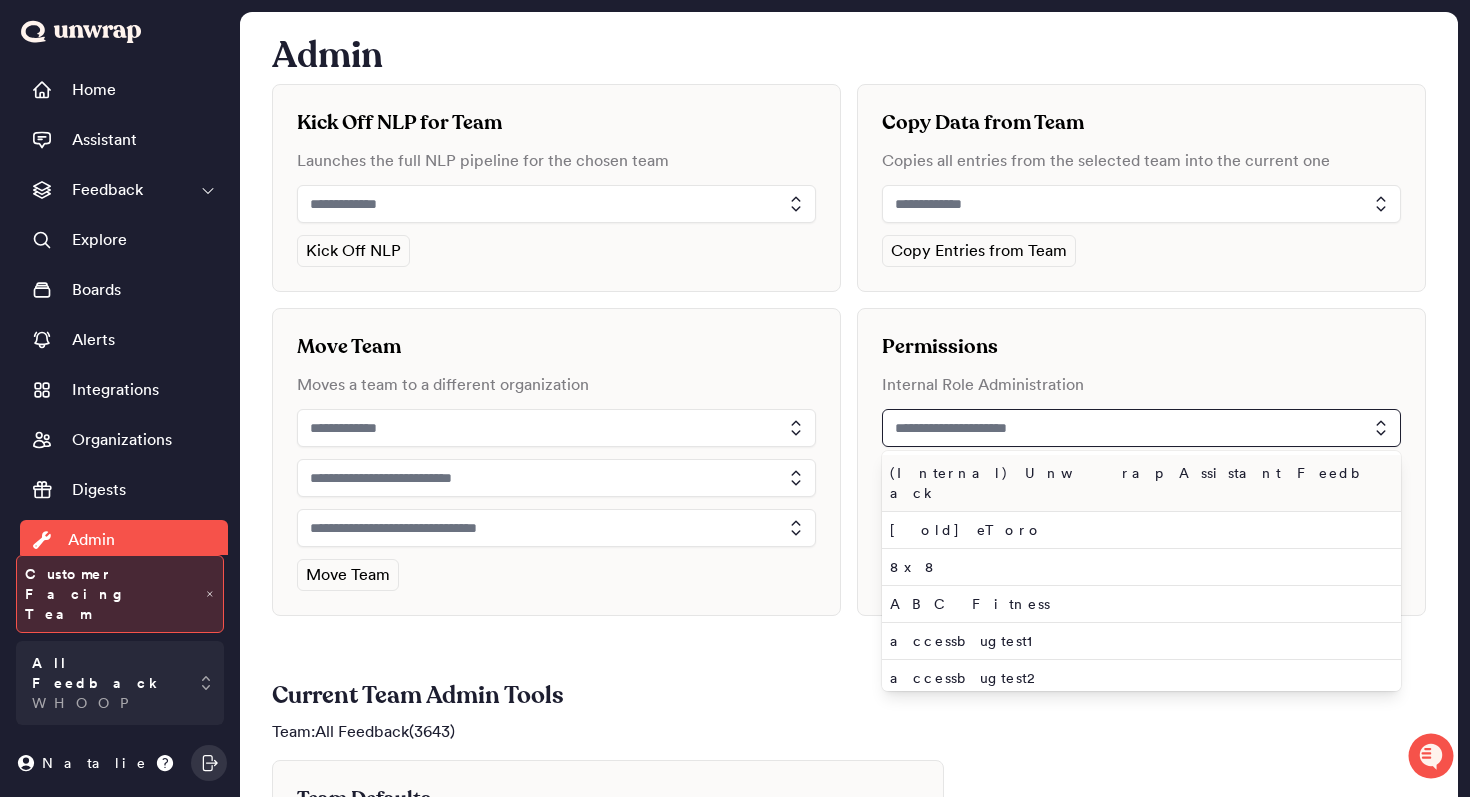 type on "*" 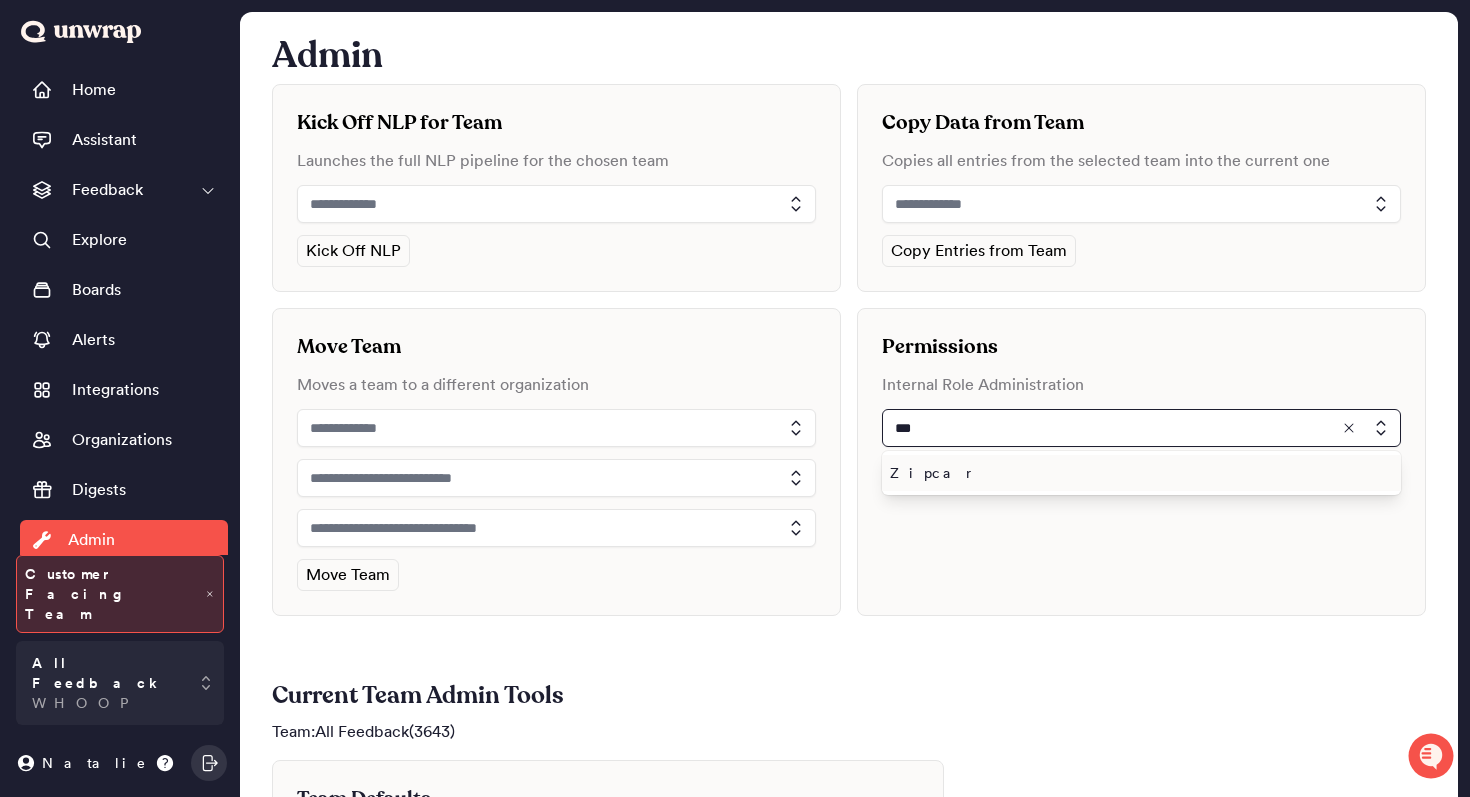 type on "***" 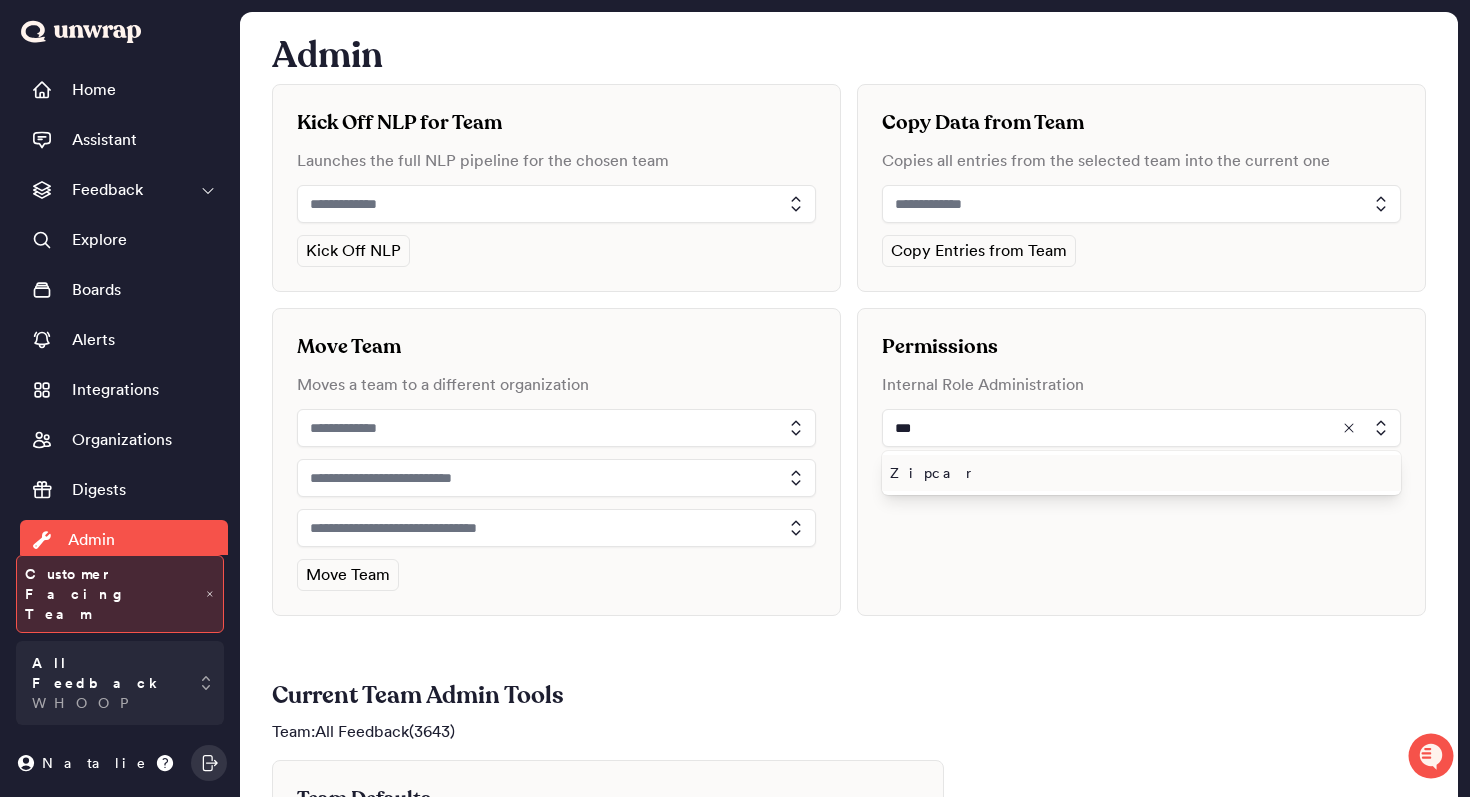 click on "Zipcar" at bounding box center [1137, 473] 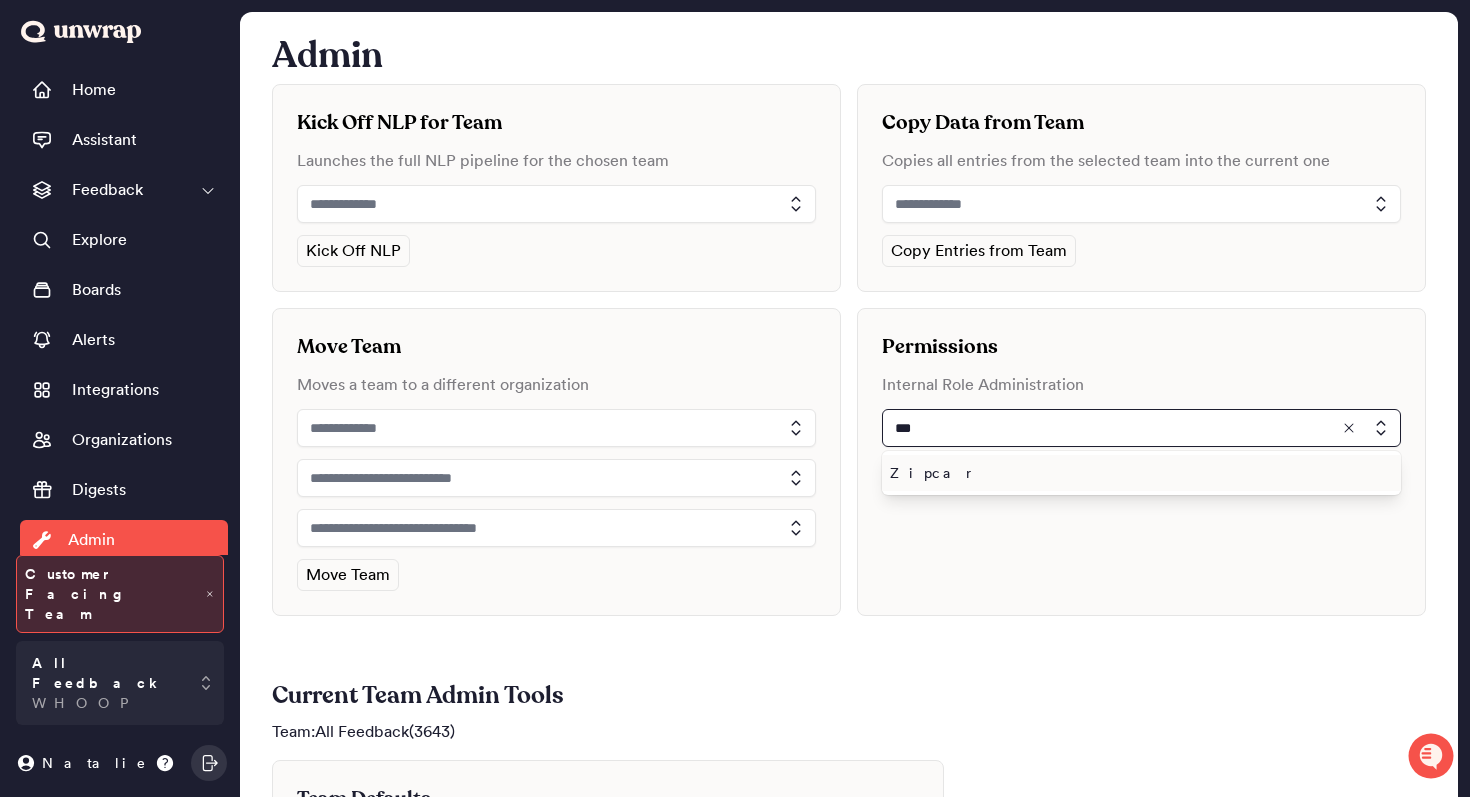 type on "******" 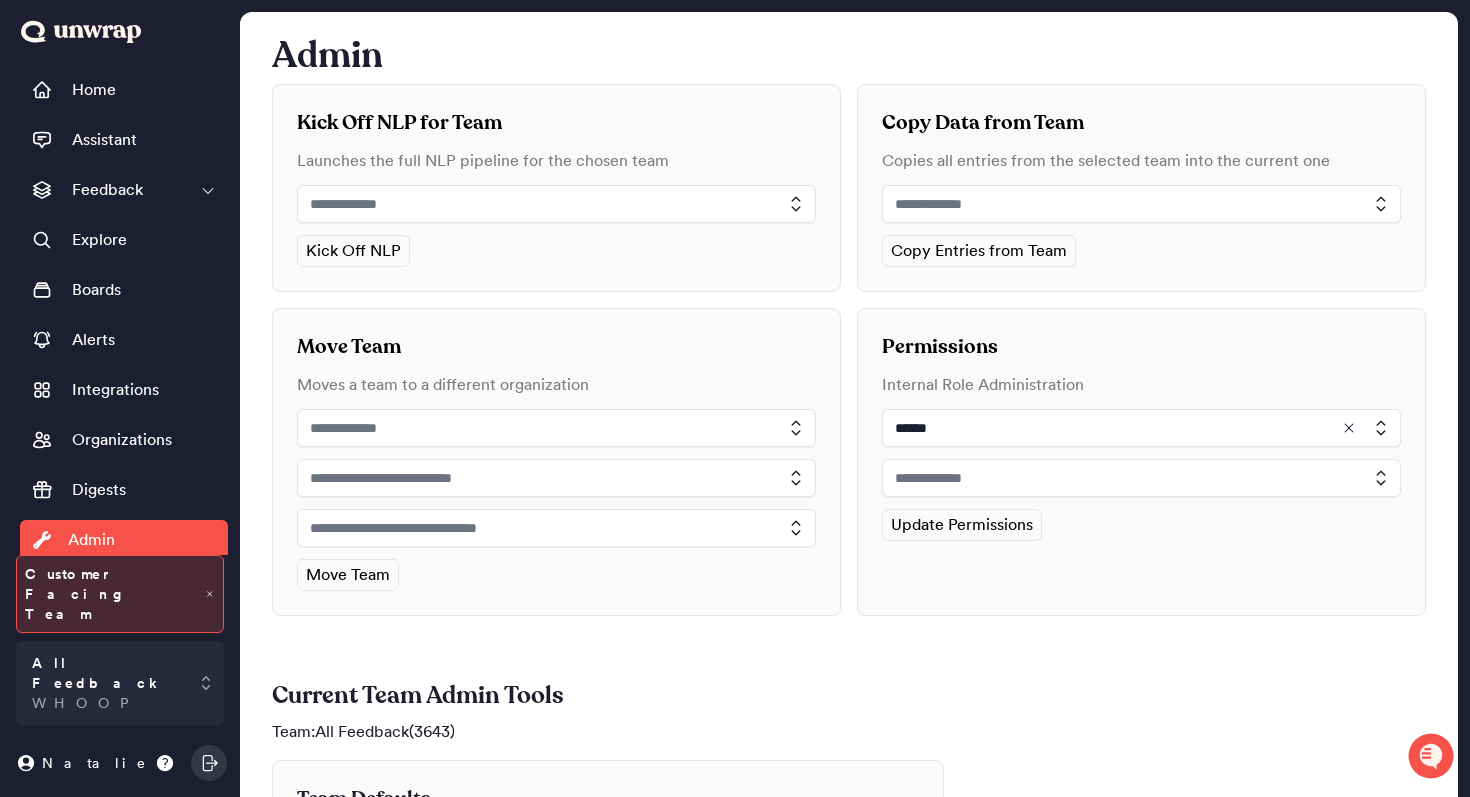 click at bounding box center [1141, 478] 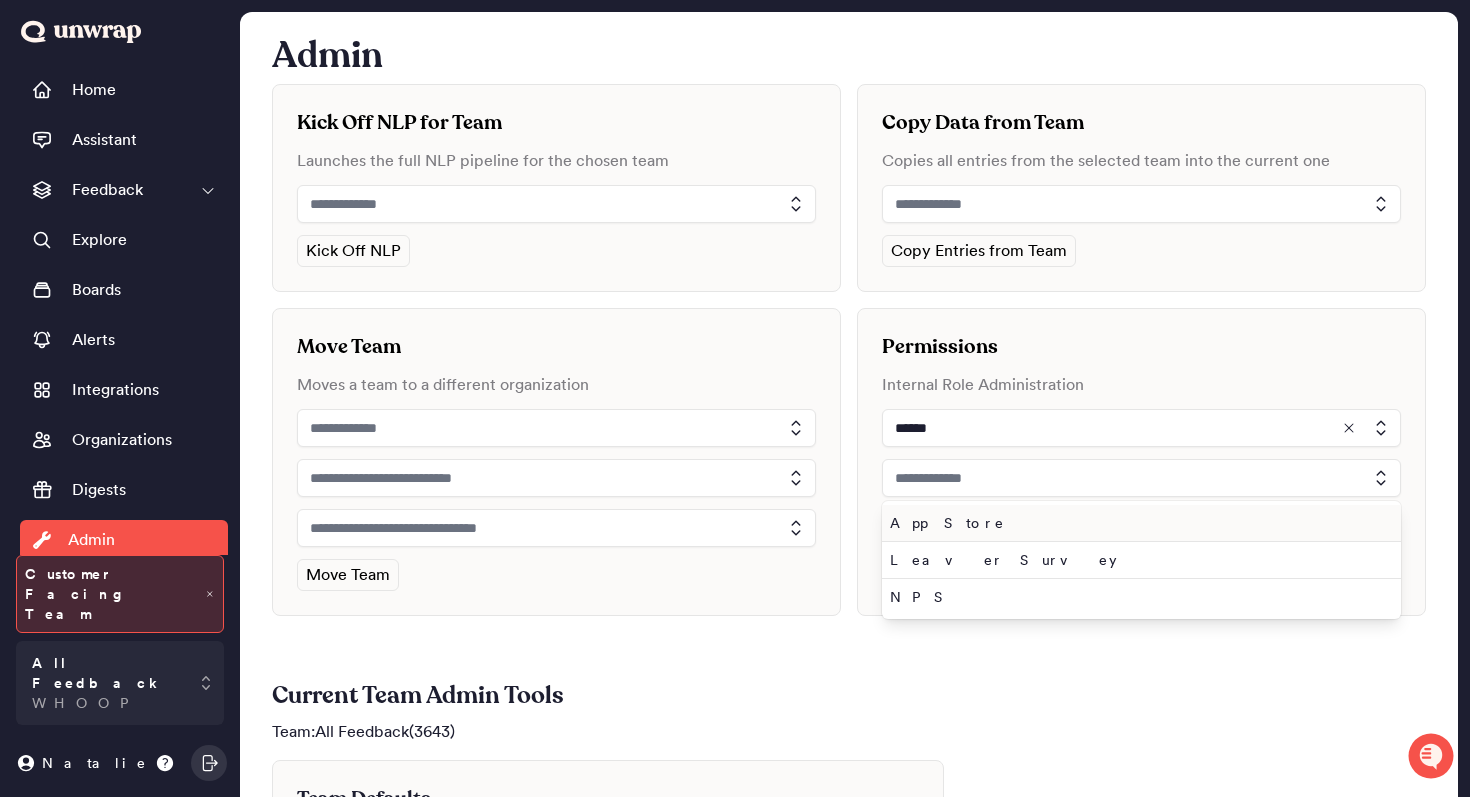 click on "App Store" at bounding box center [1137, 523] 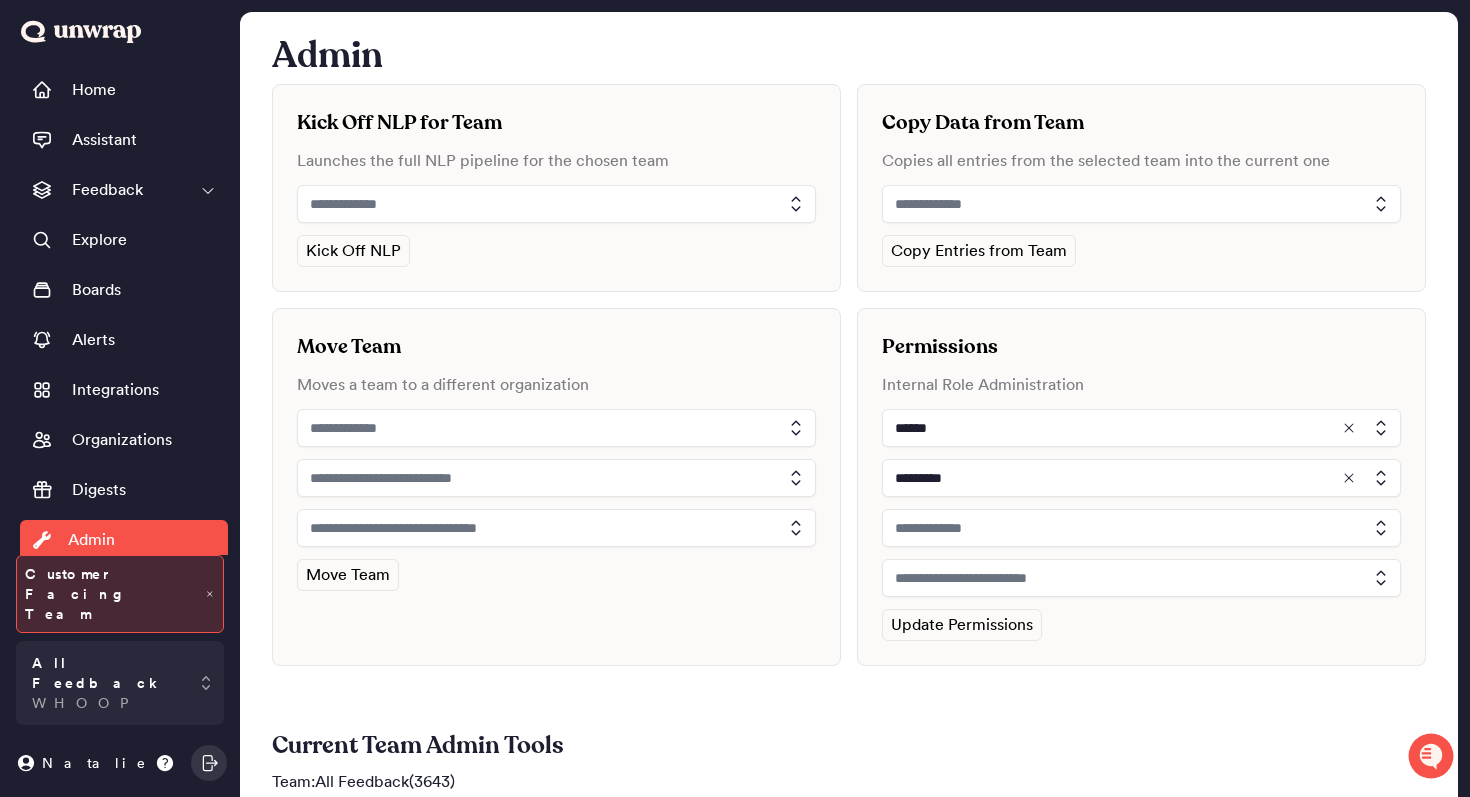 click at bounding box center [1141, 478] 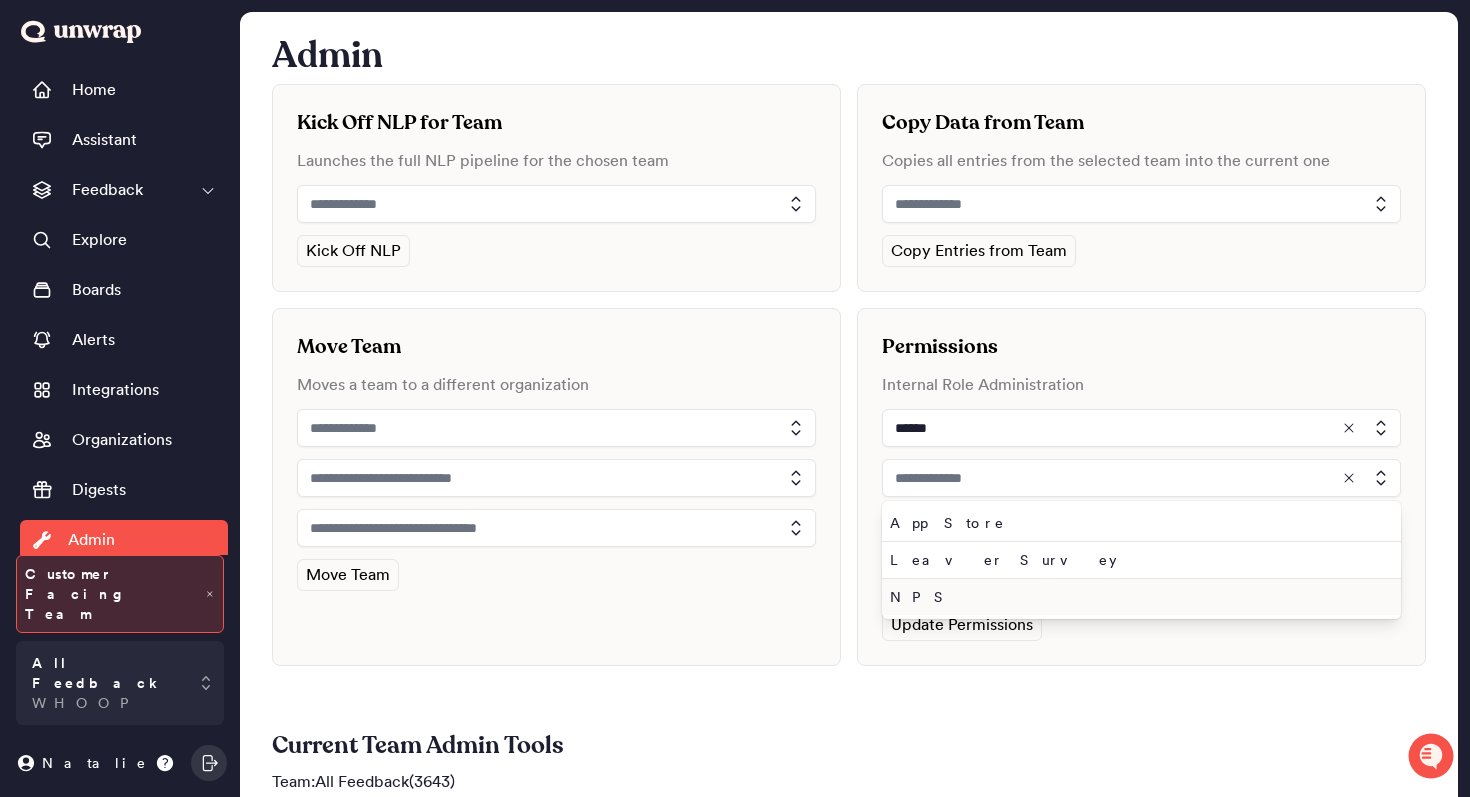 type on "*********" 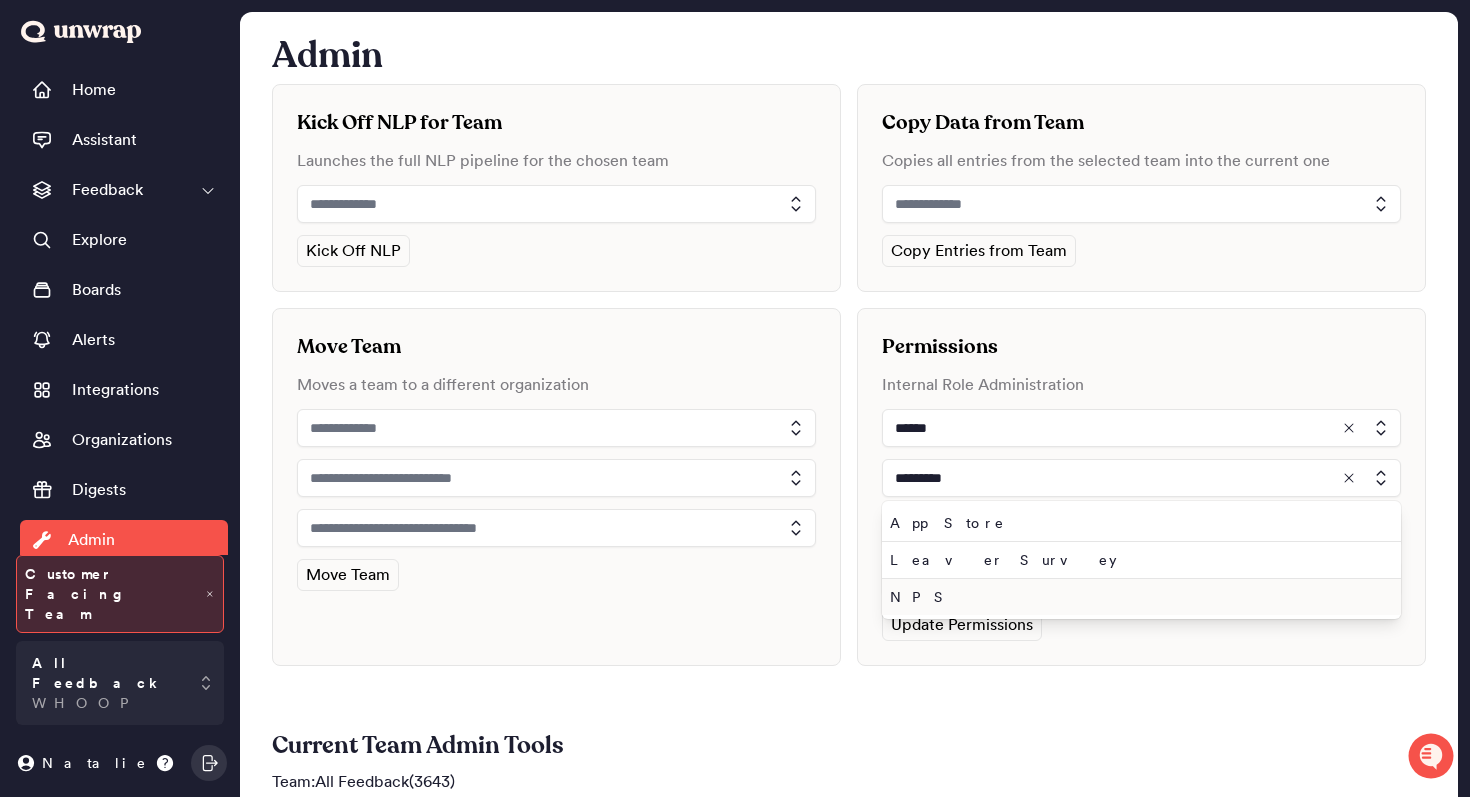 click on "NPS" at bounding box center (1137, 597) 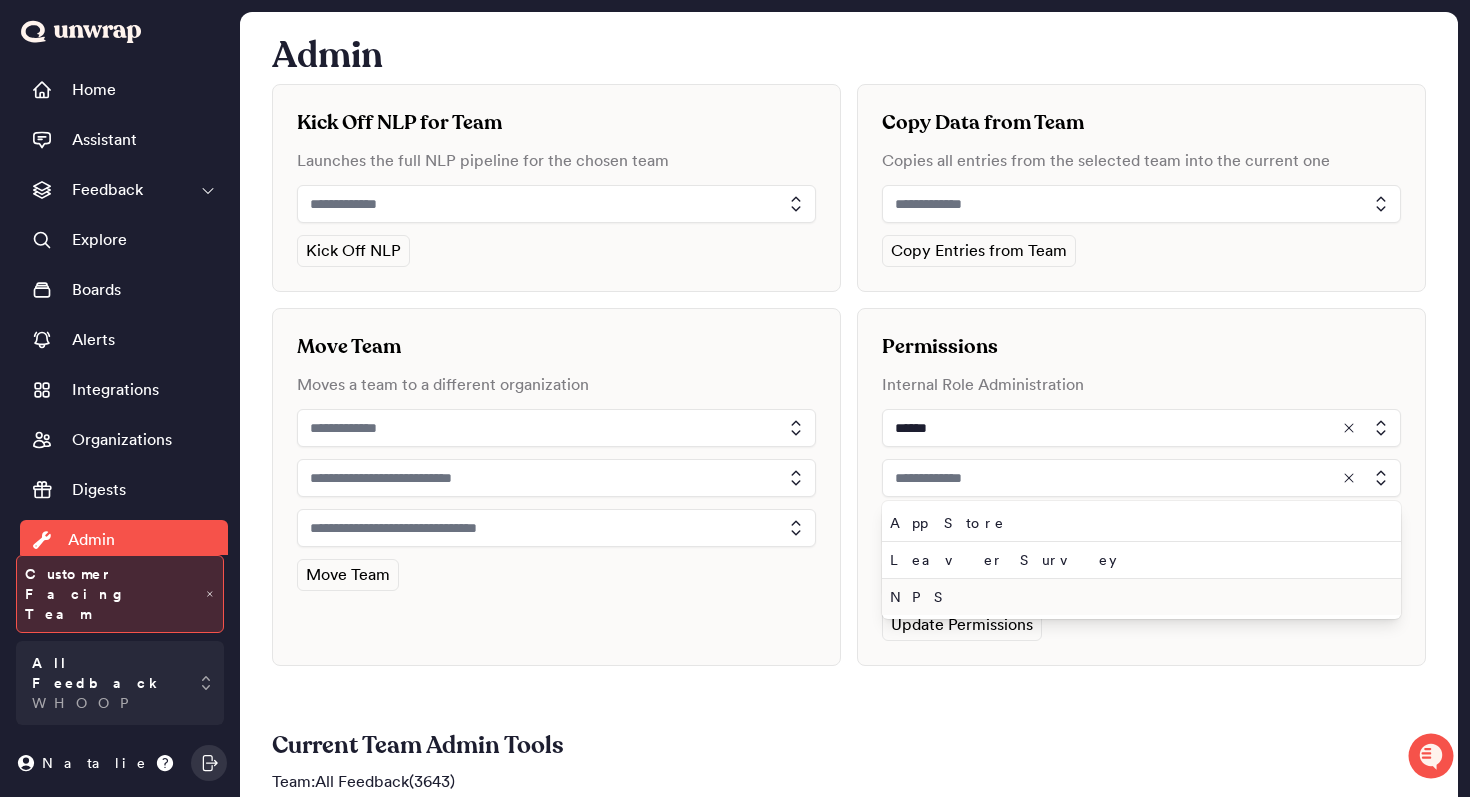 type on "***" 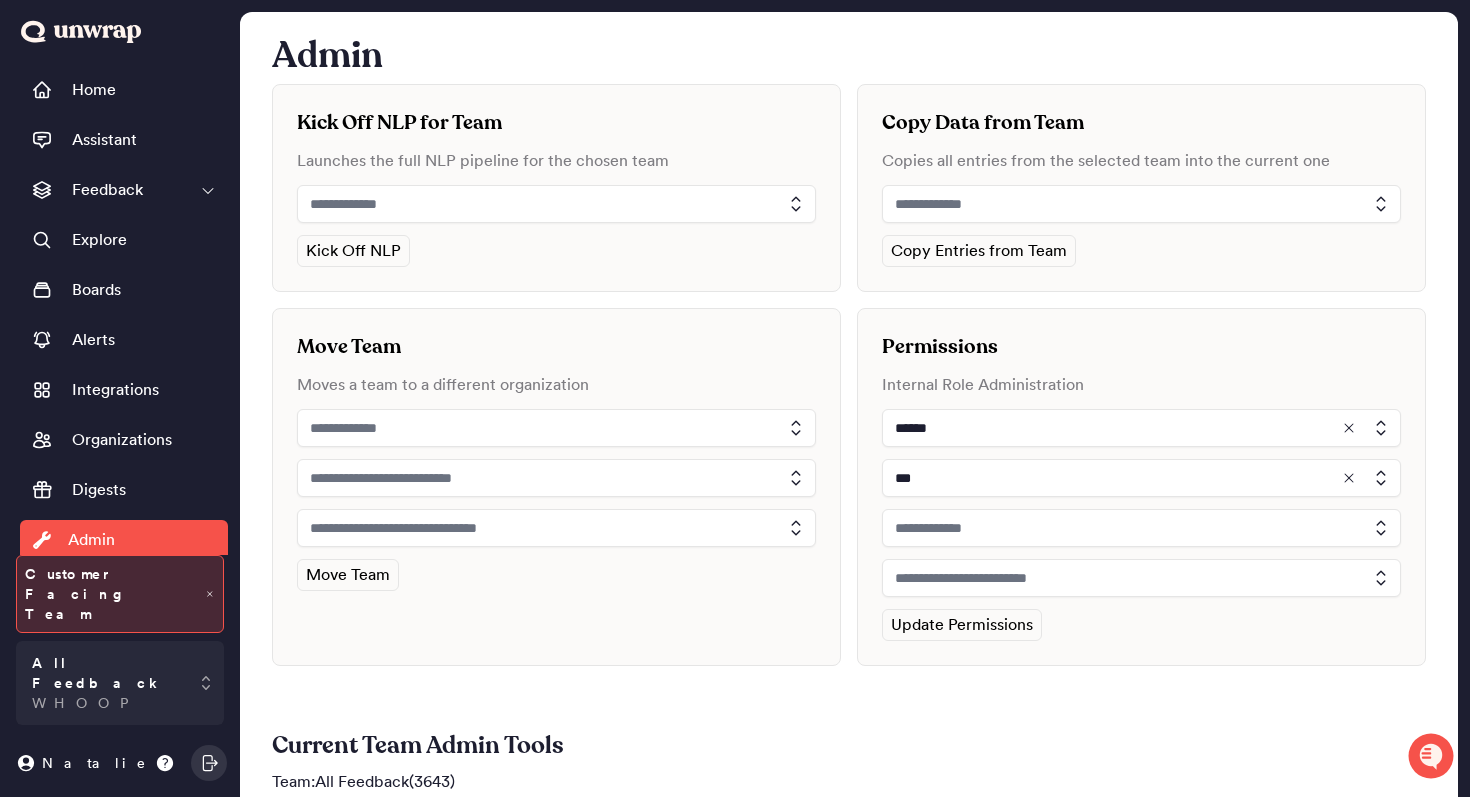 click at bounding box center [1141, 528] 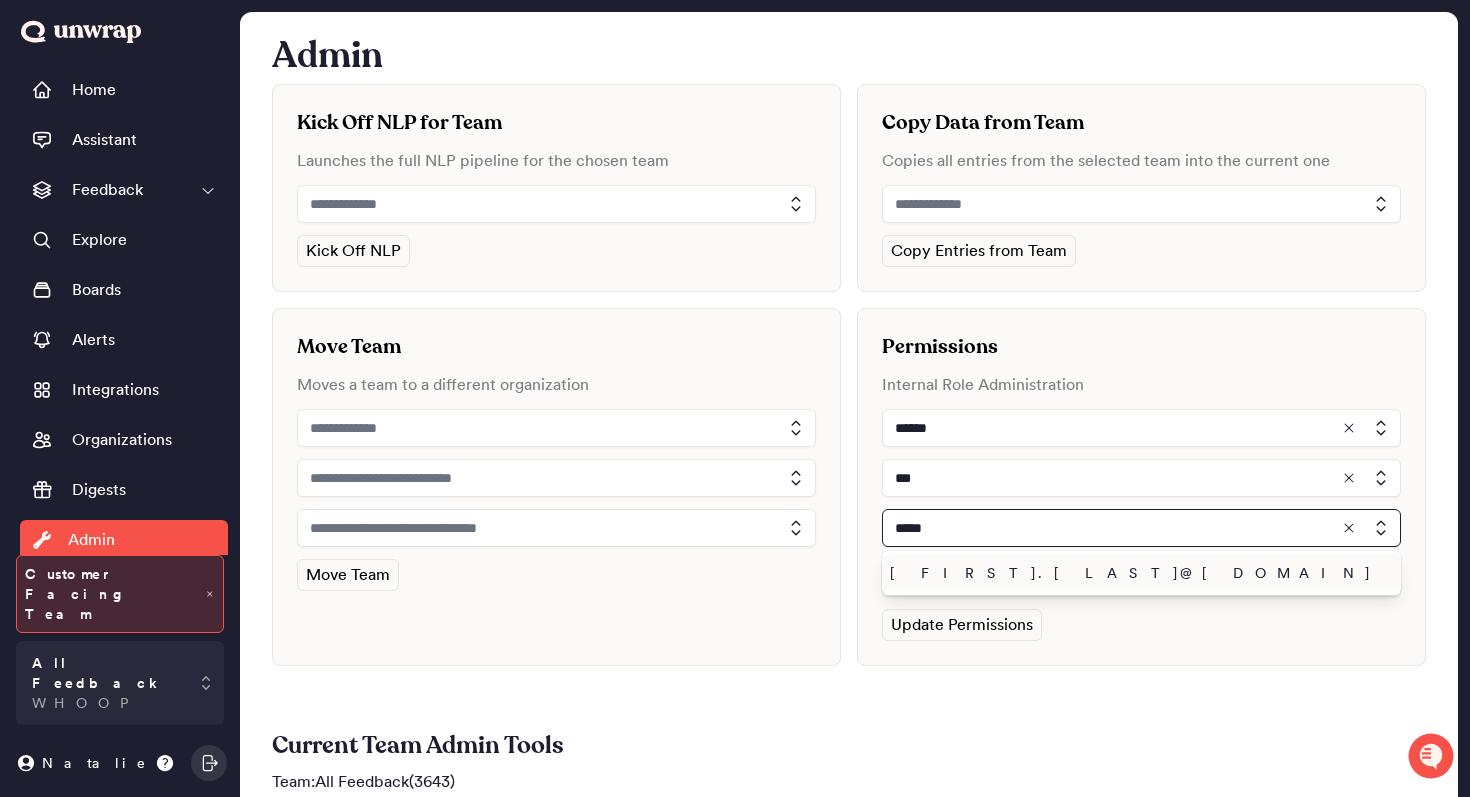 type on "*****" 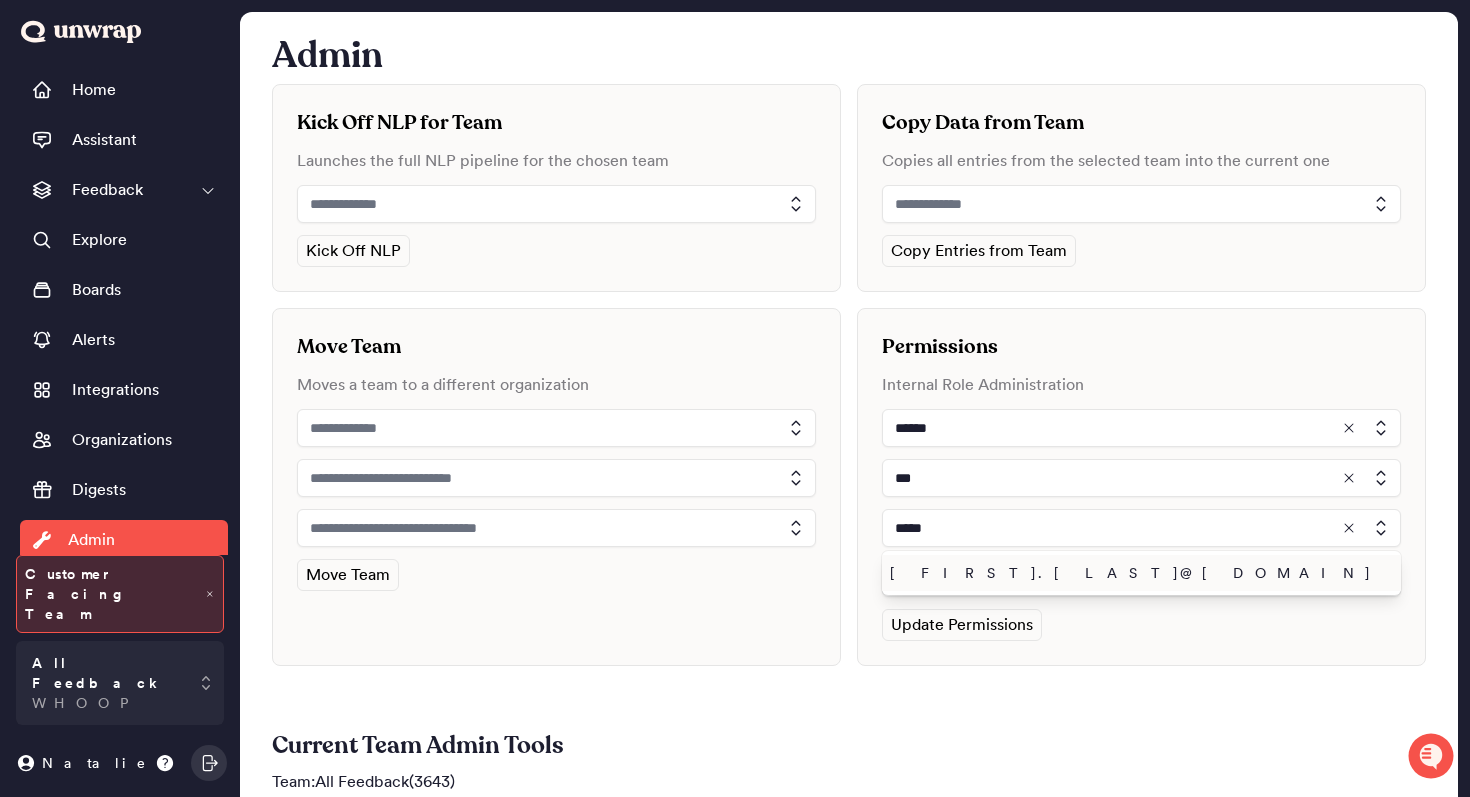 click on "[FIRST].[LAST]@[DOMAIN]" at bounding box center (1137, 573) 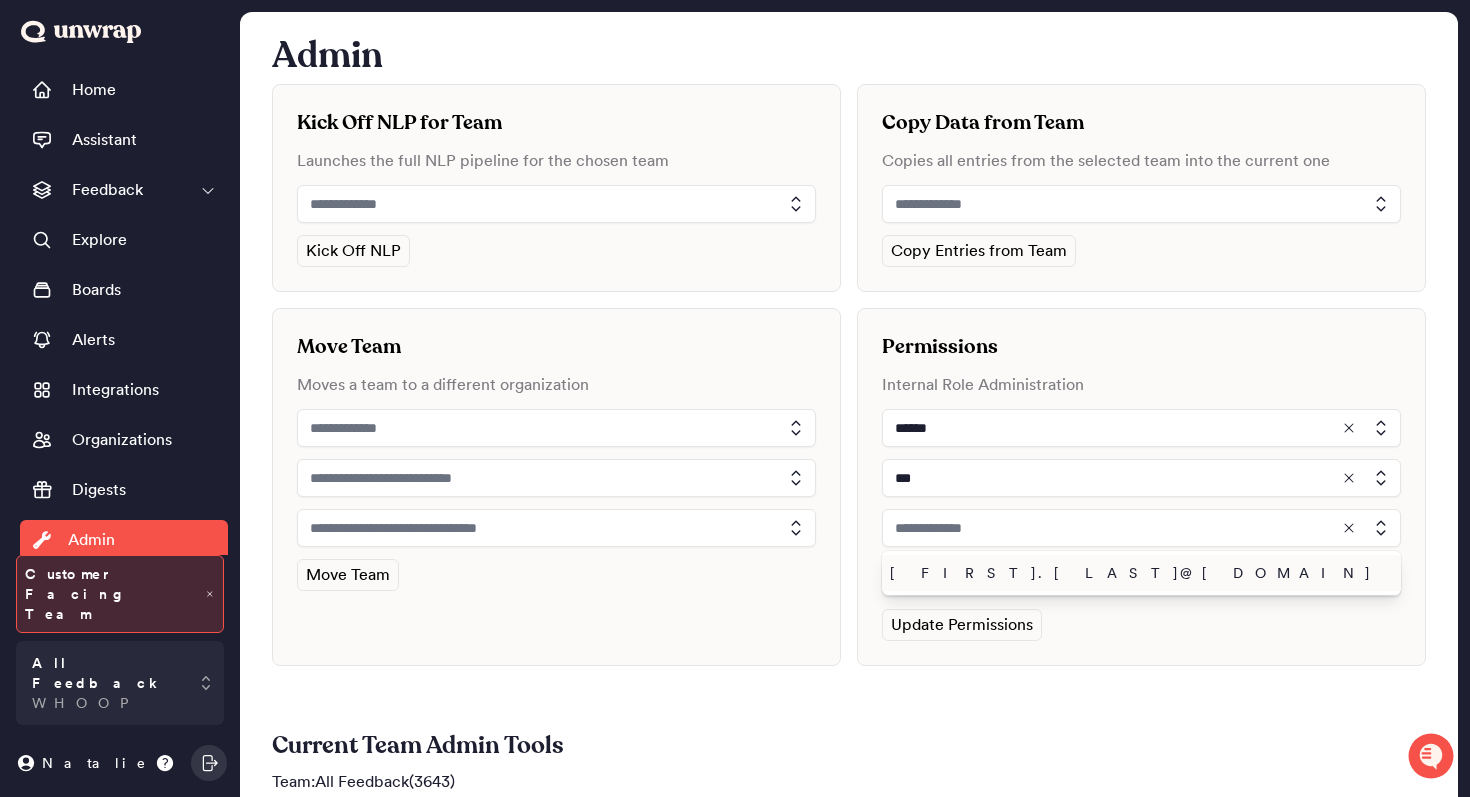 type on "**********" 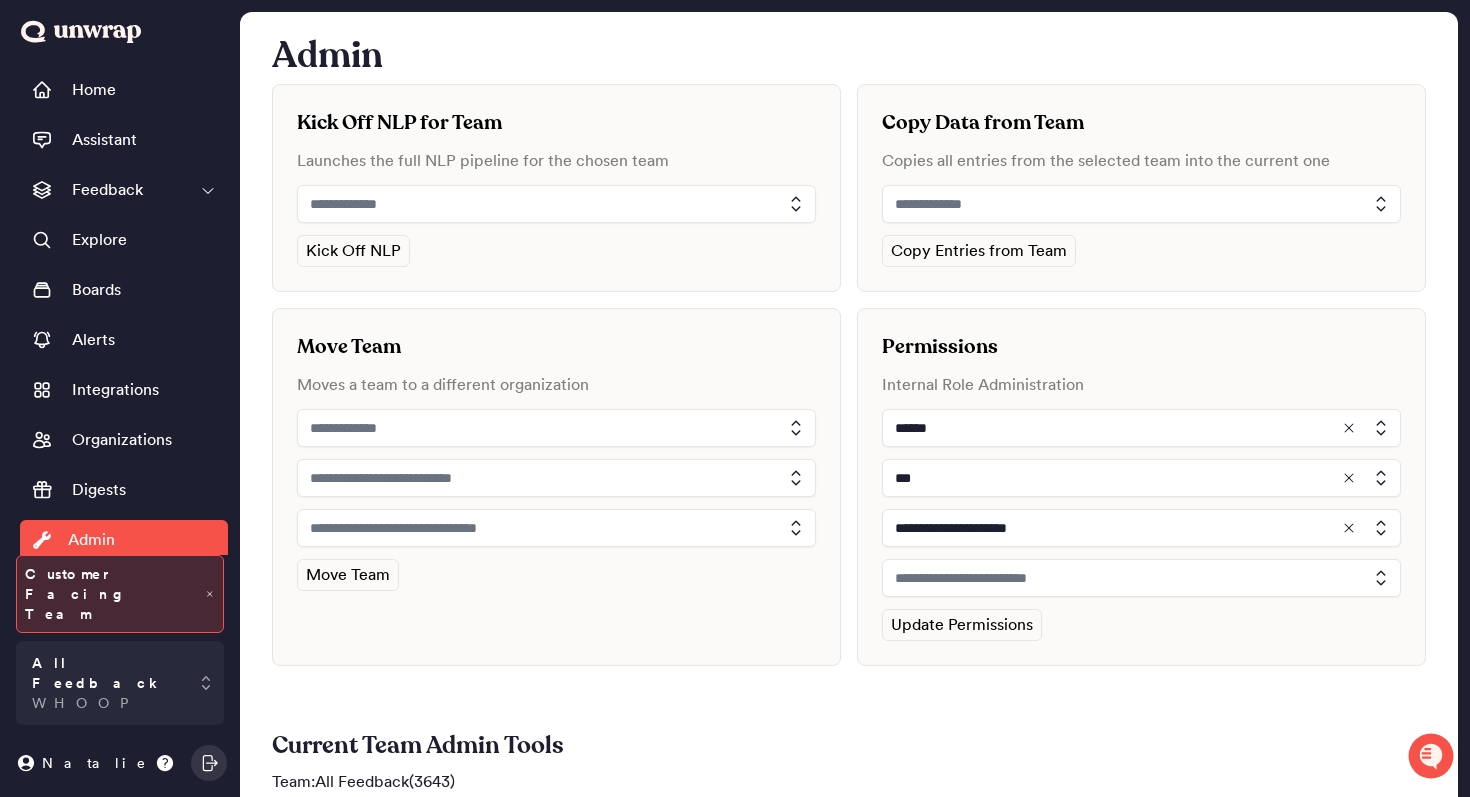 click at bounding box center [1141, 578] 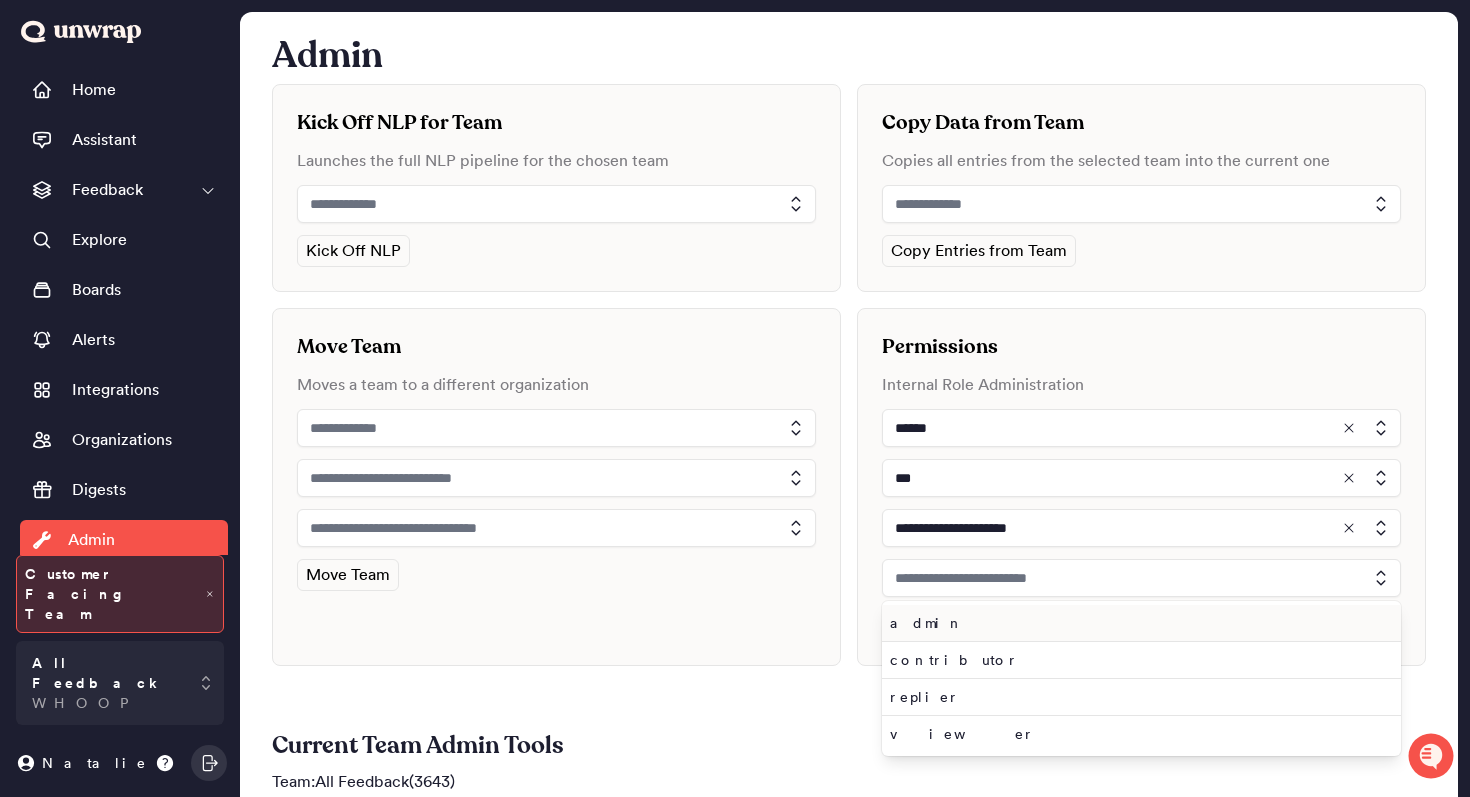 click on "admin" at bounding box center [1141, 623] 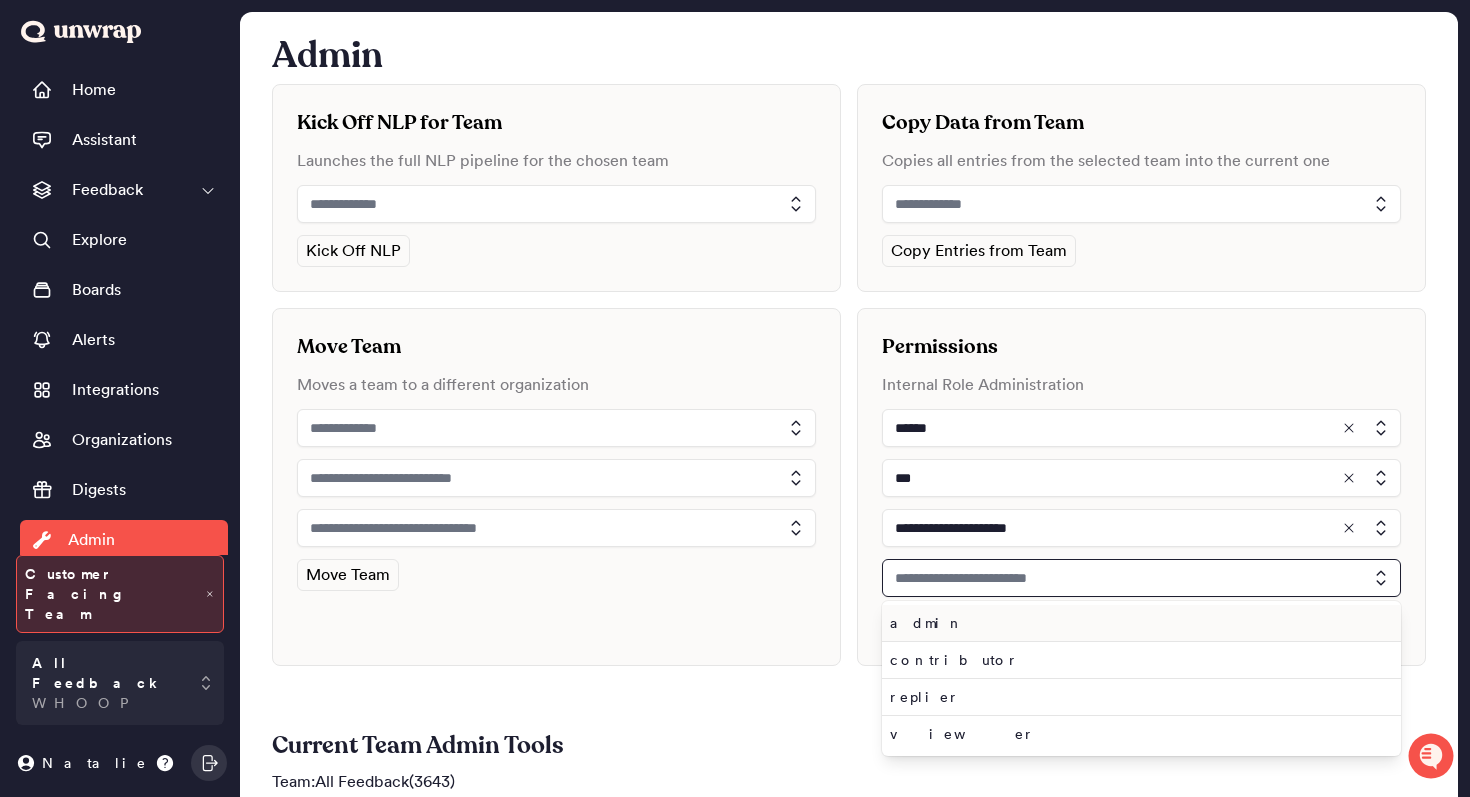 type on "*****" 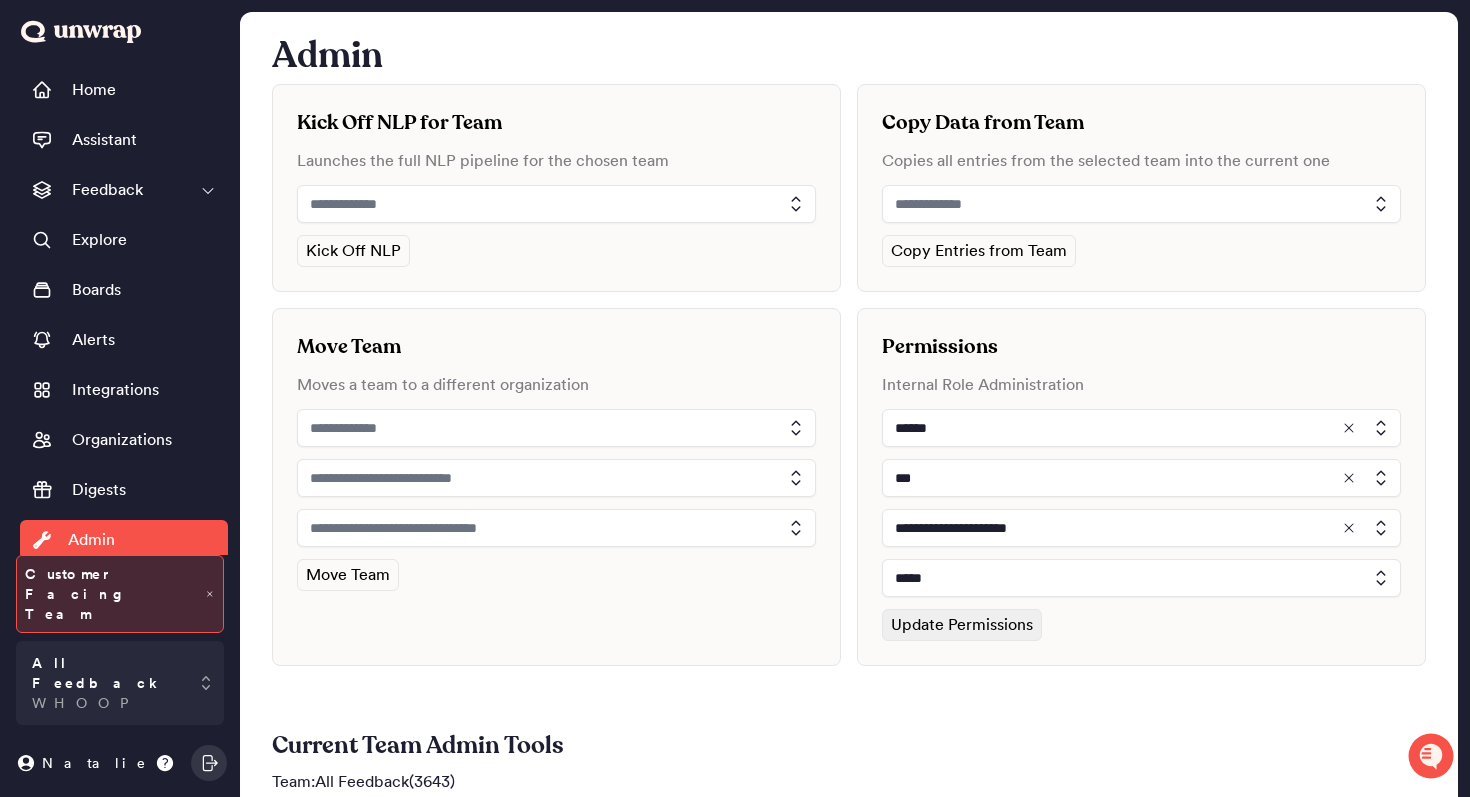 click on "Update Permissions" at bounding box center [962, 625] 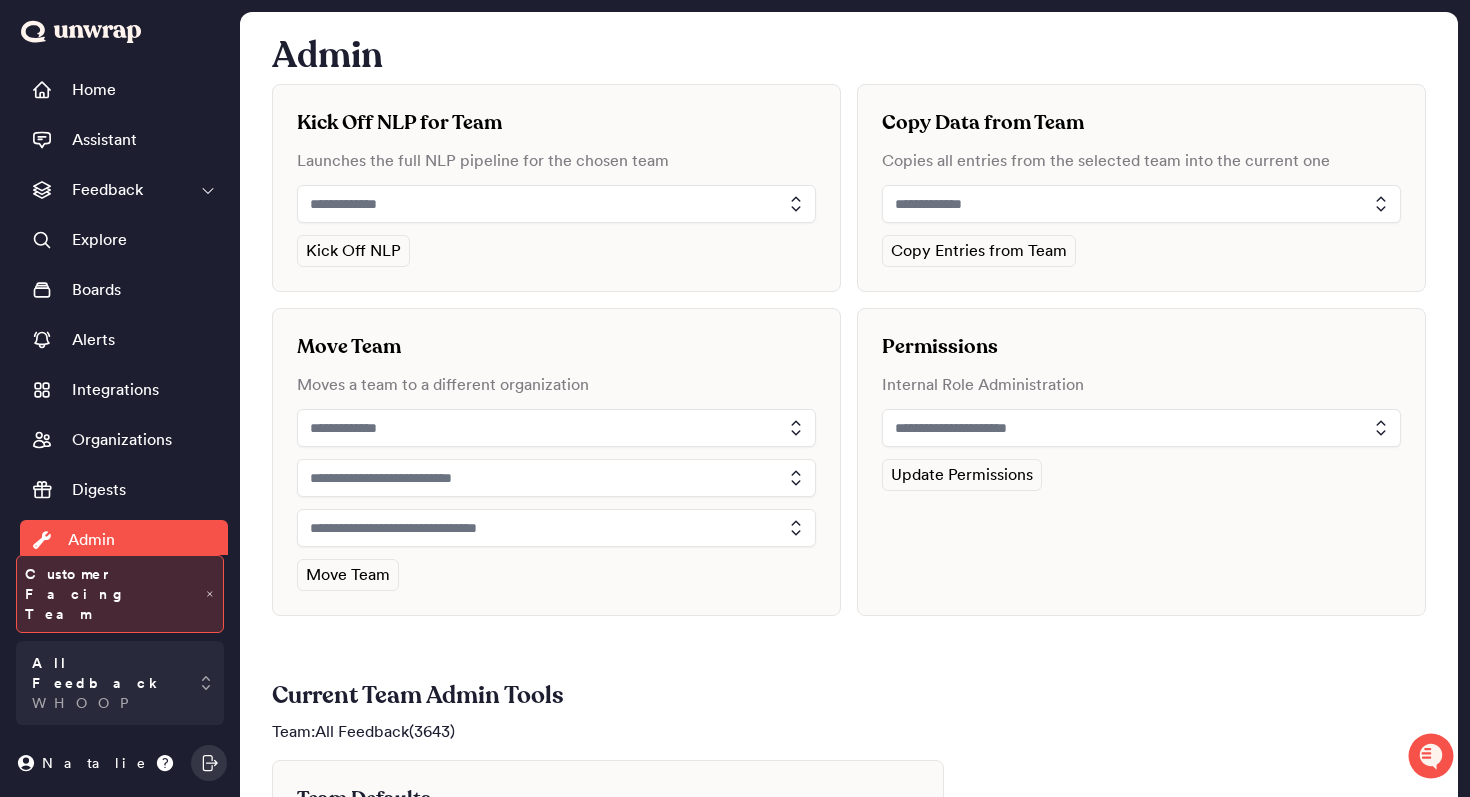 click at bounding box center (1141, 428) 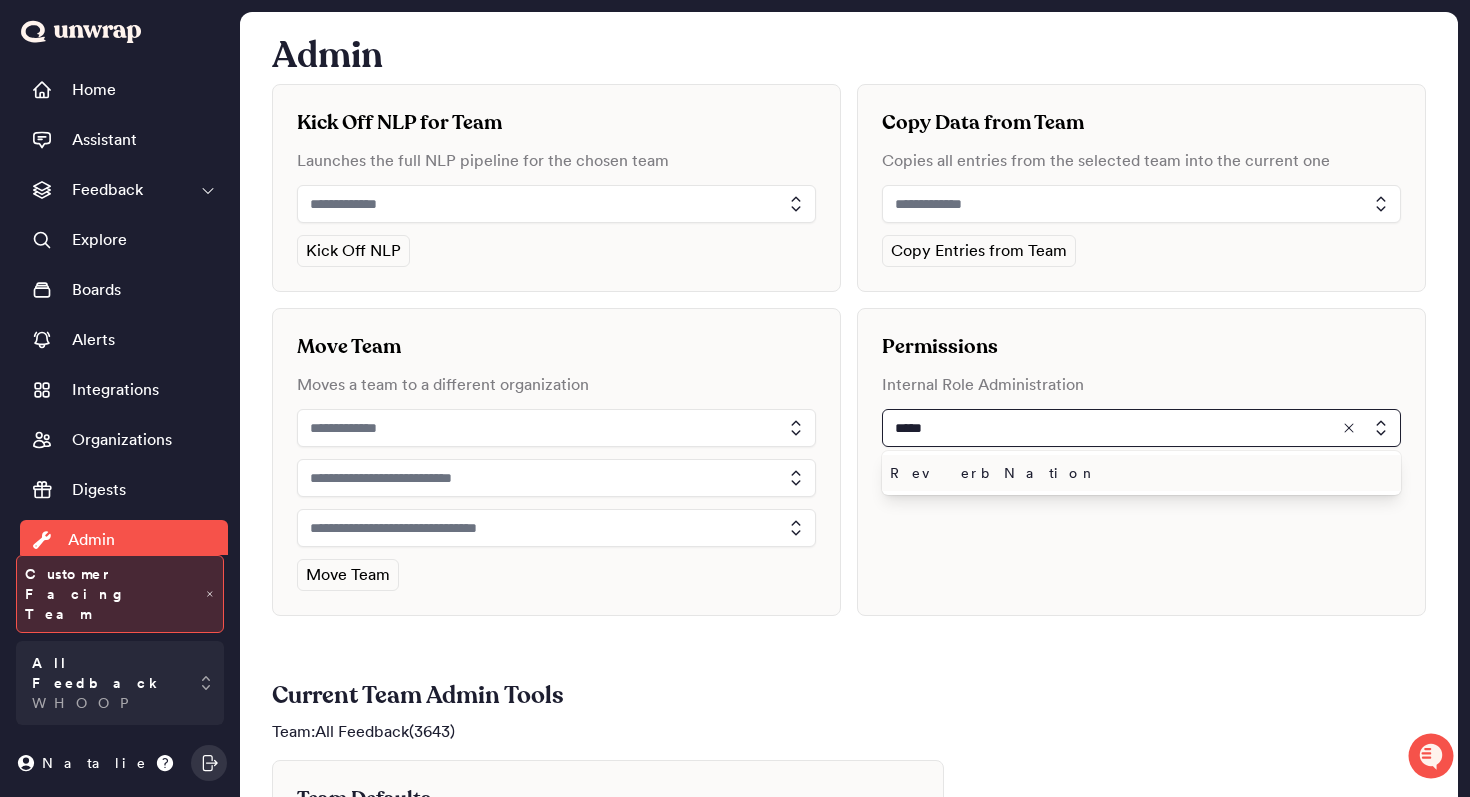 type on "*****" 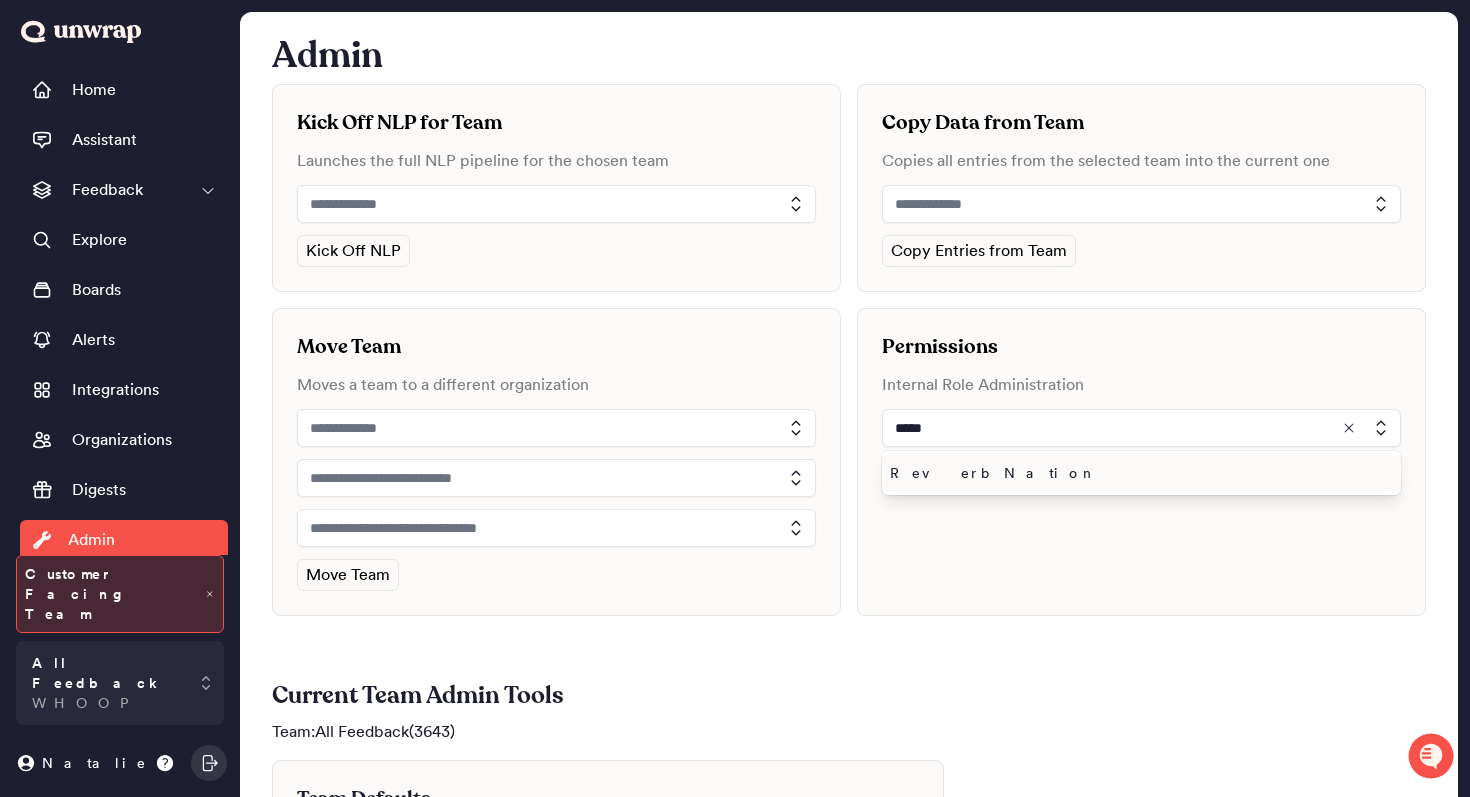 click on "ReverbNation" at bounding box center (1137, 473) 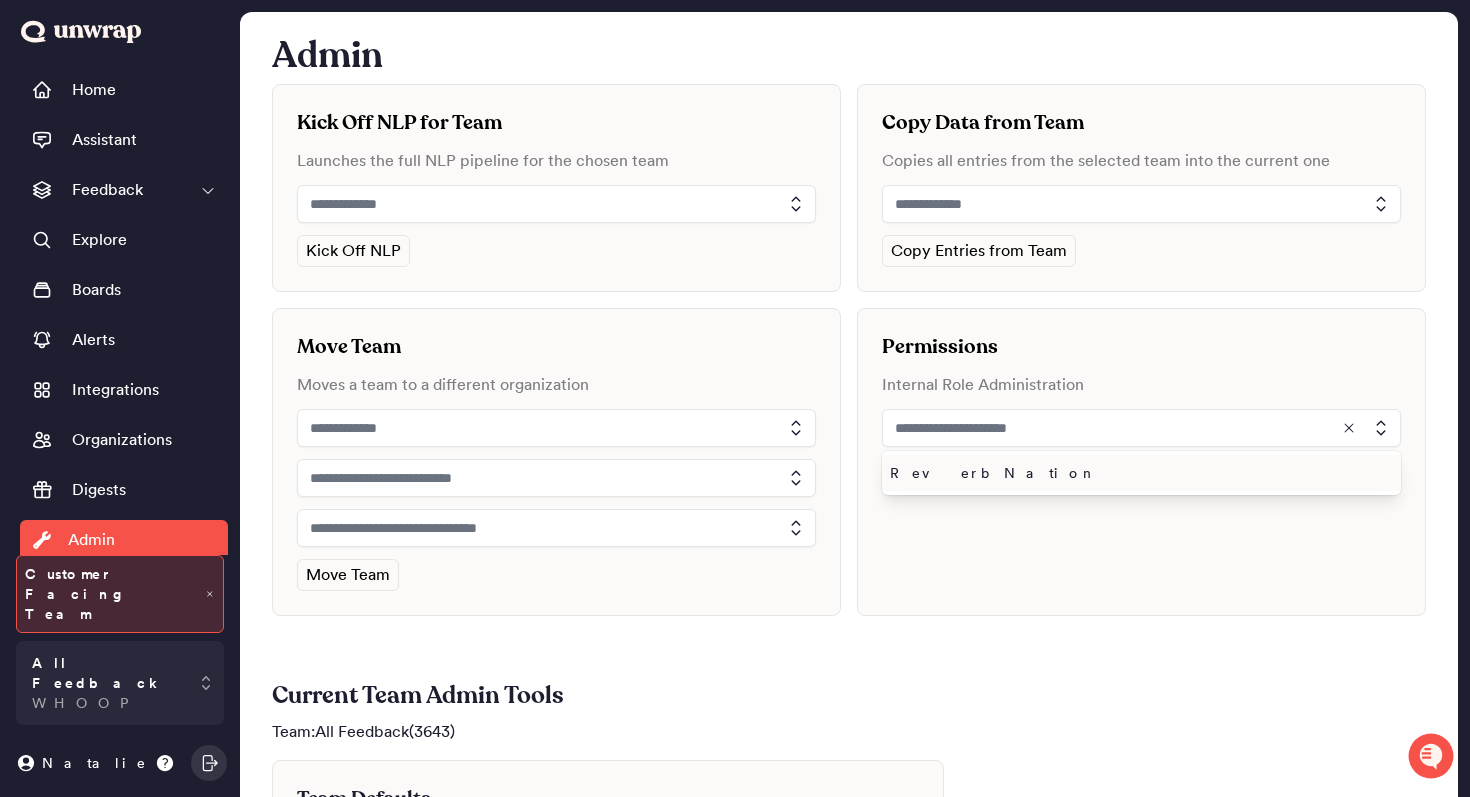 type on "**********" 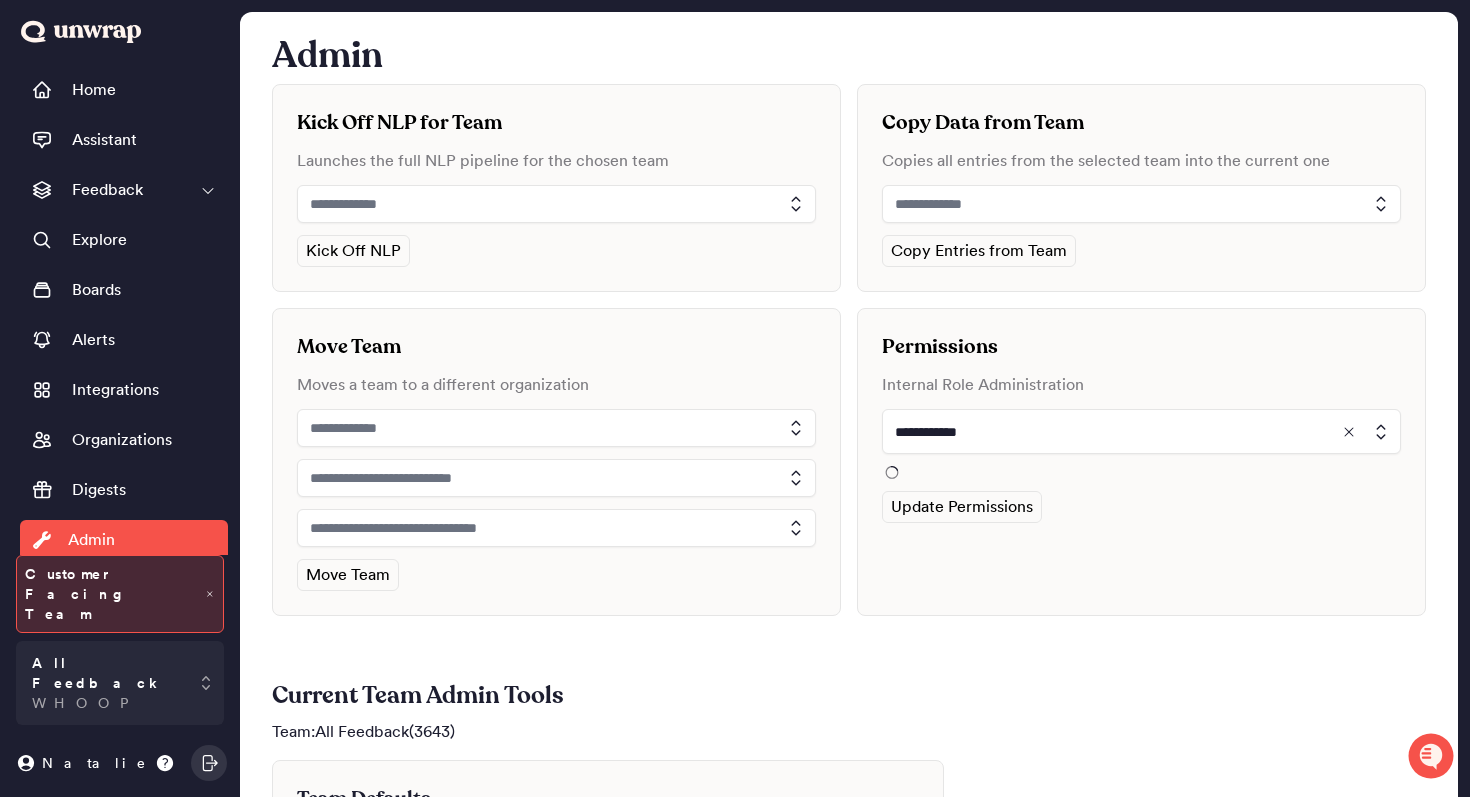 click on "**********" at bounding box center [1141, 444] 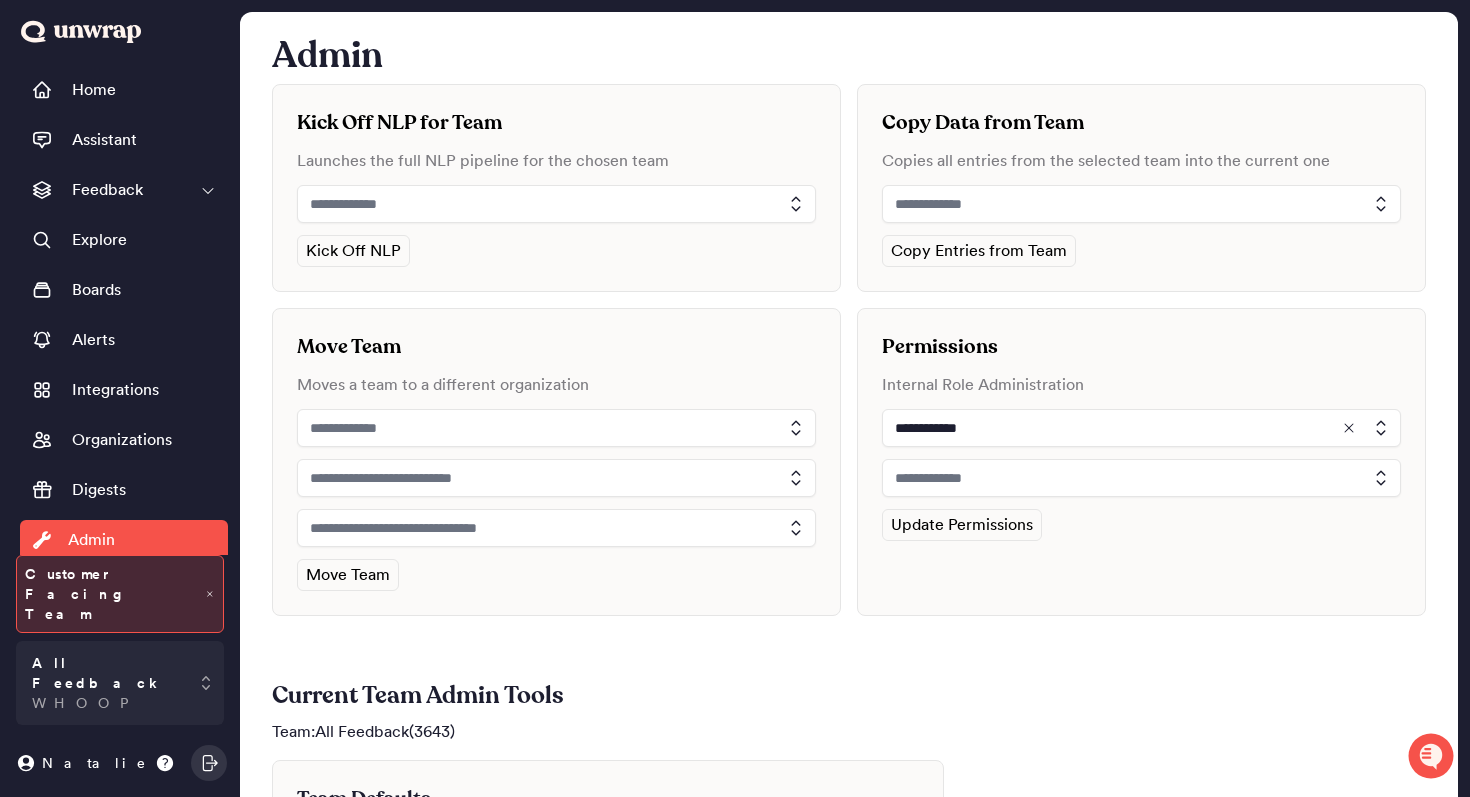 click at bounding box center [1141, 478] 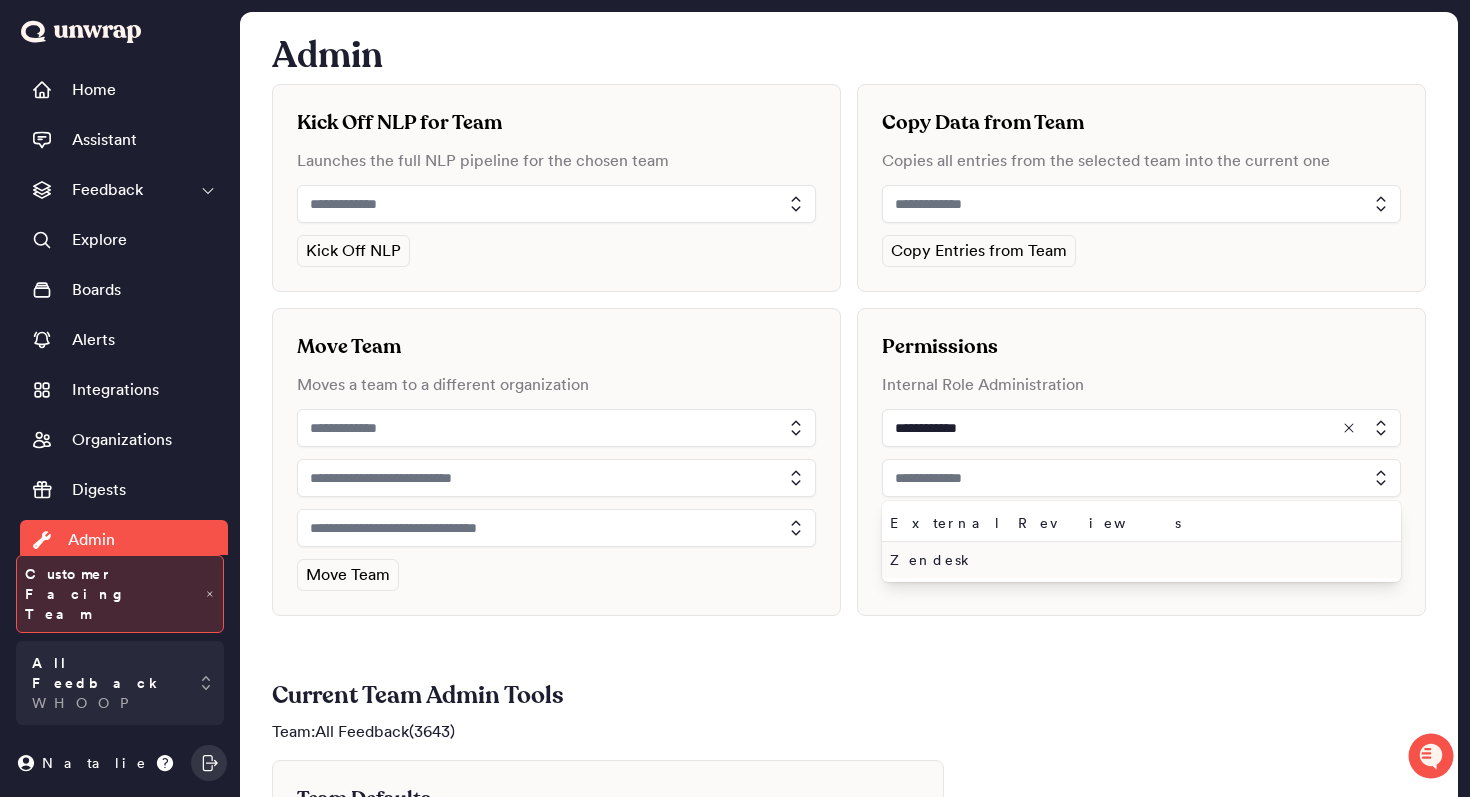 click on "Zendesk" at bounding box center (1137, 560) 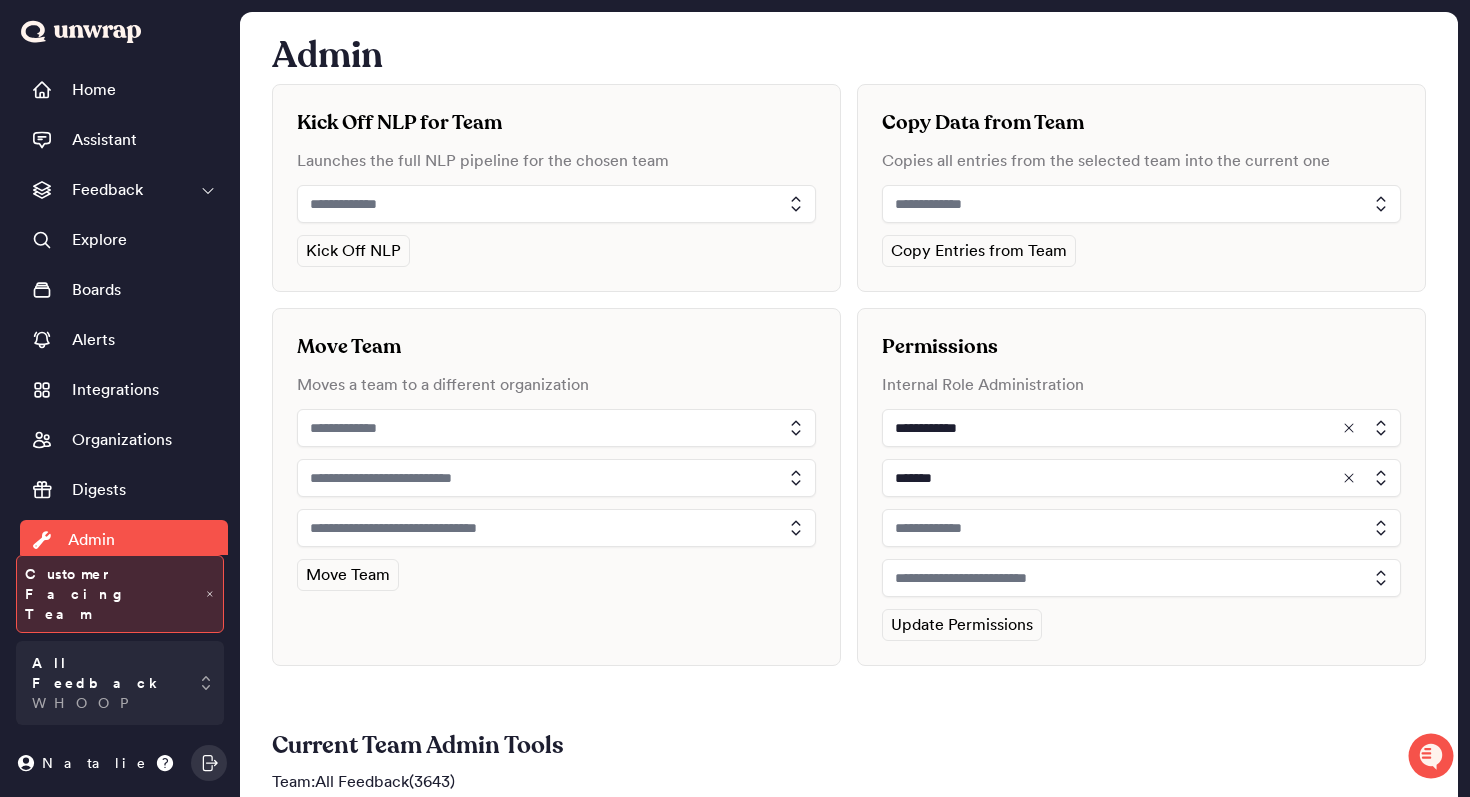 click at bounding box center (1141, 528) 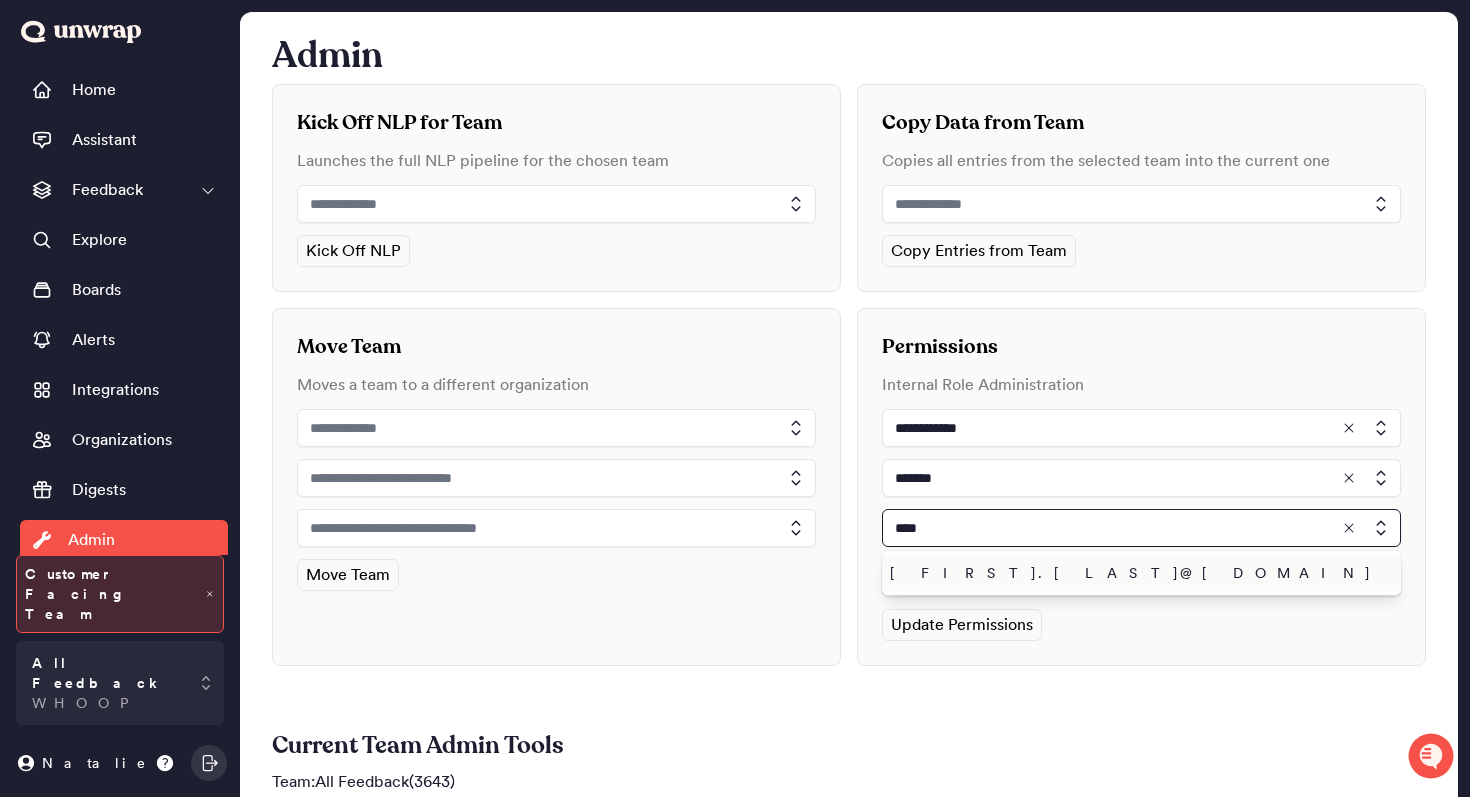 type on "****" 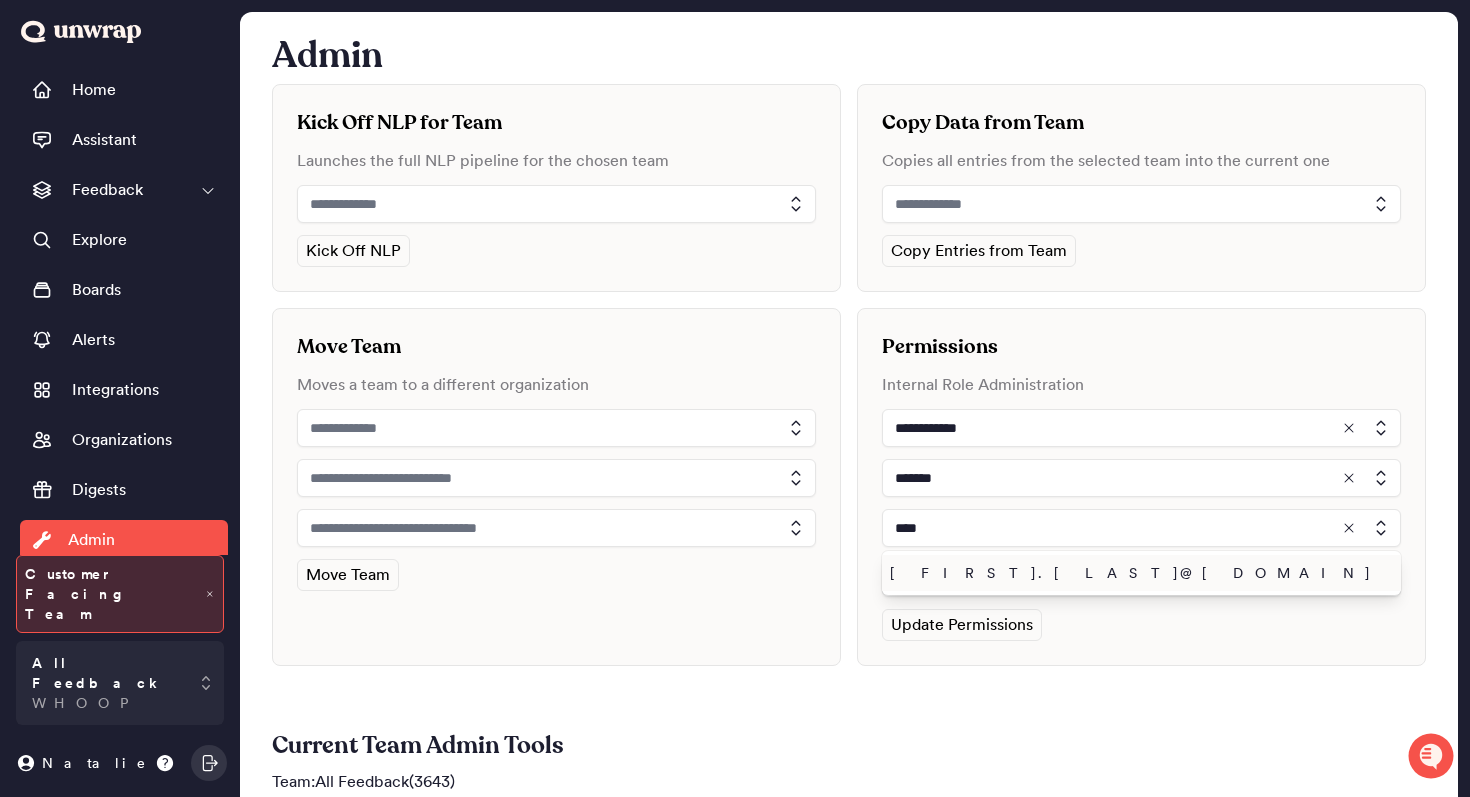click on "[FIRST].[LAST]@[DOMAIN]" at bounding box center (1137, 573) 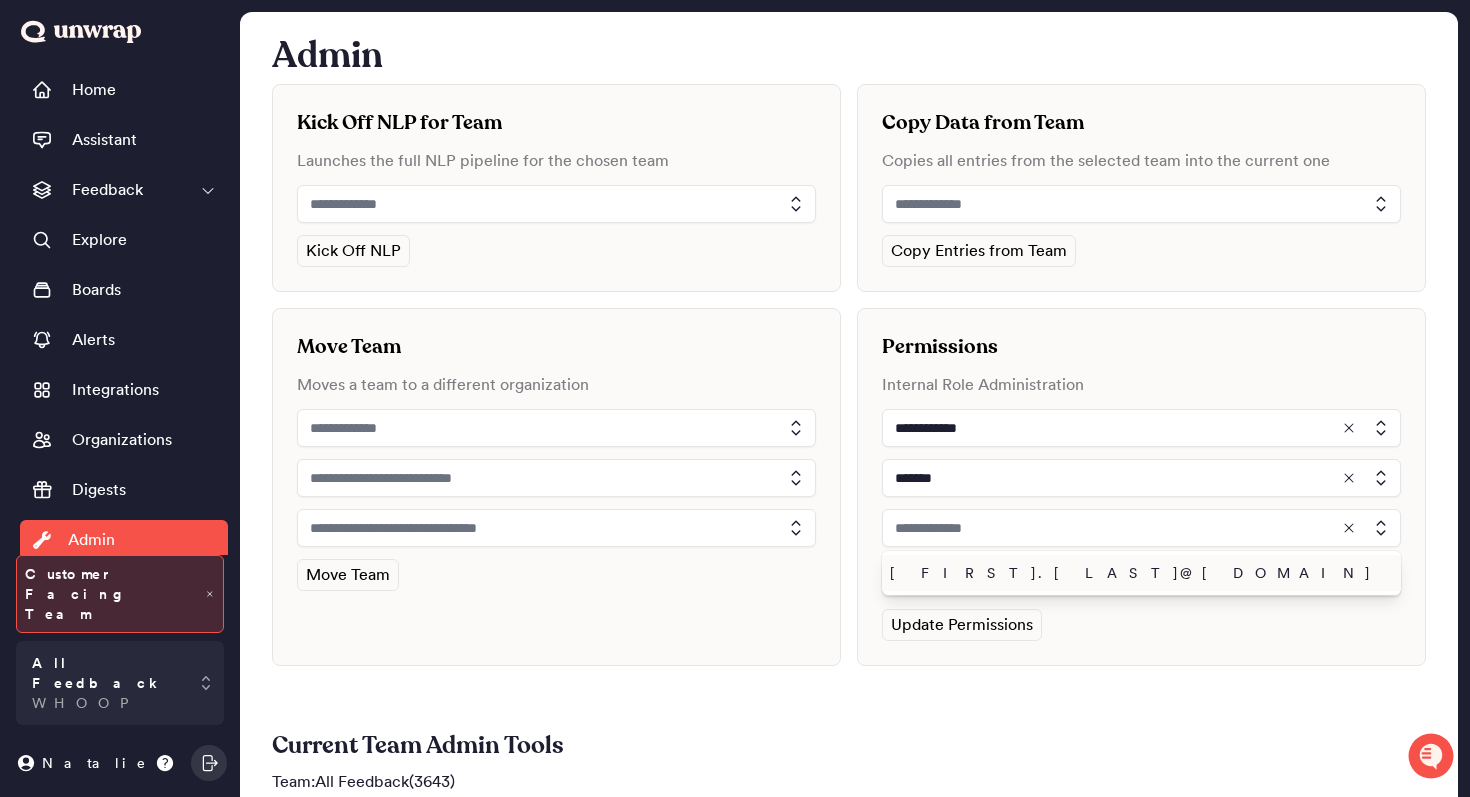 type on "**********" 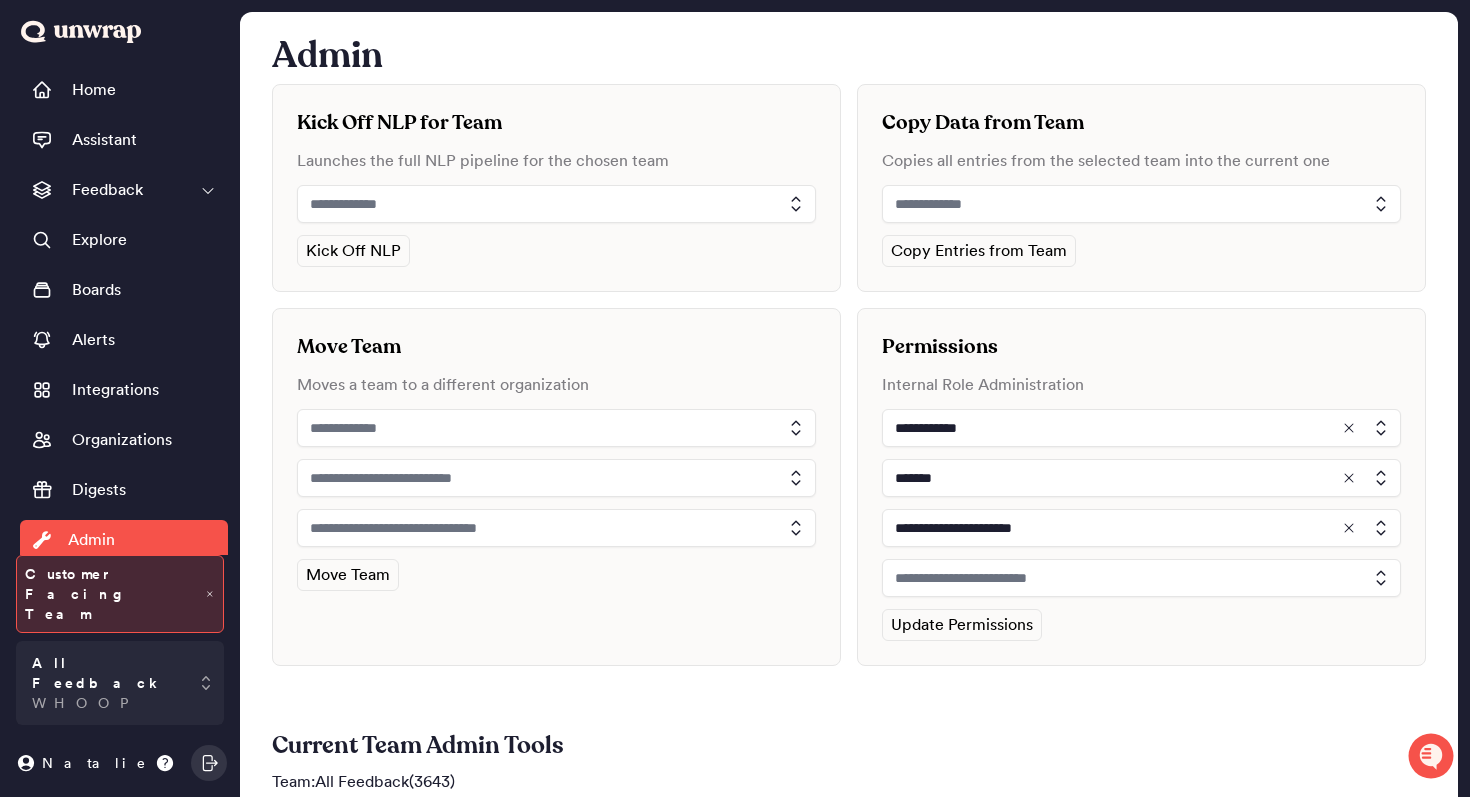 click at bounding box center (1141, 578) 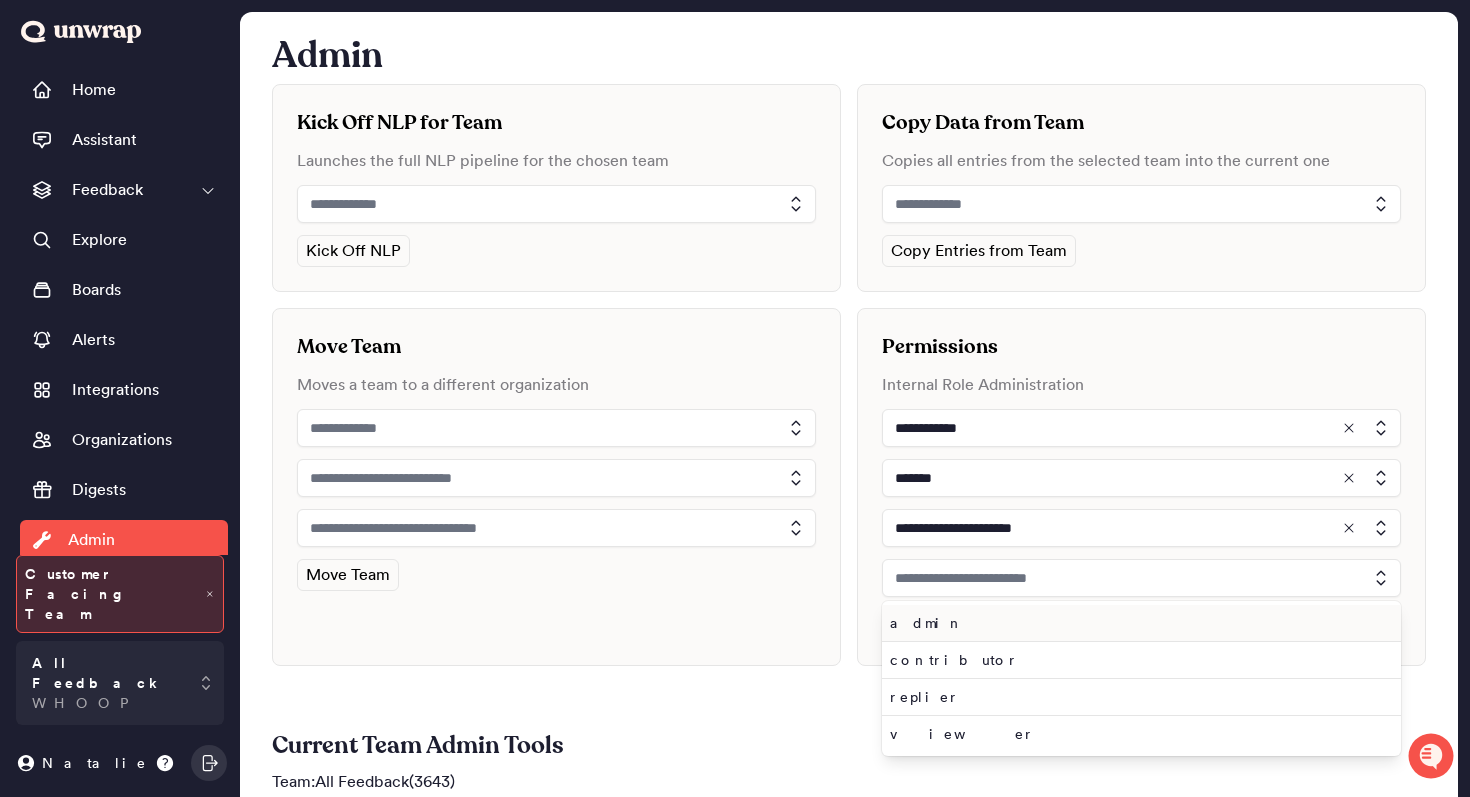 click on "admin" at bounding box center (1137, 623) 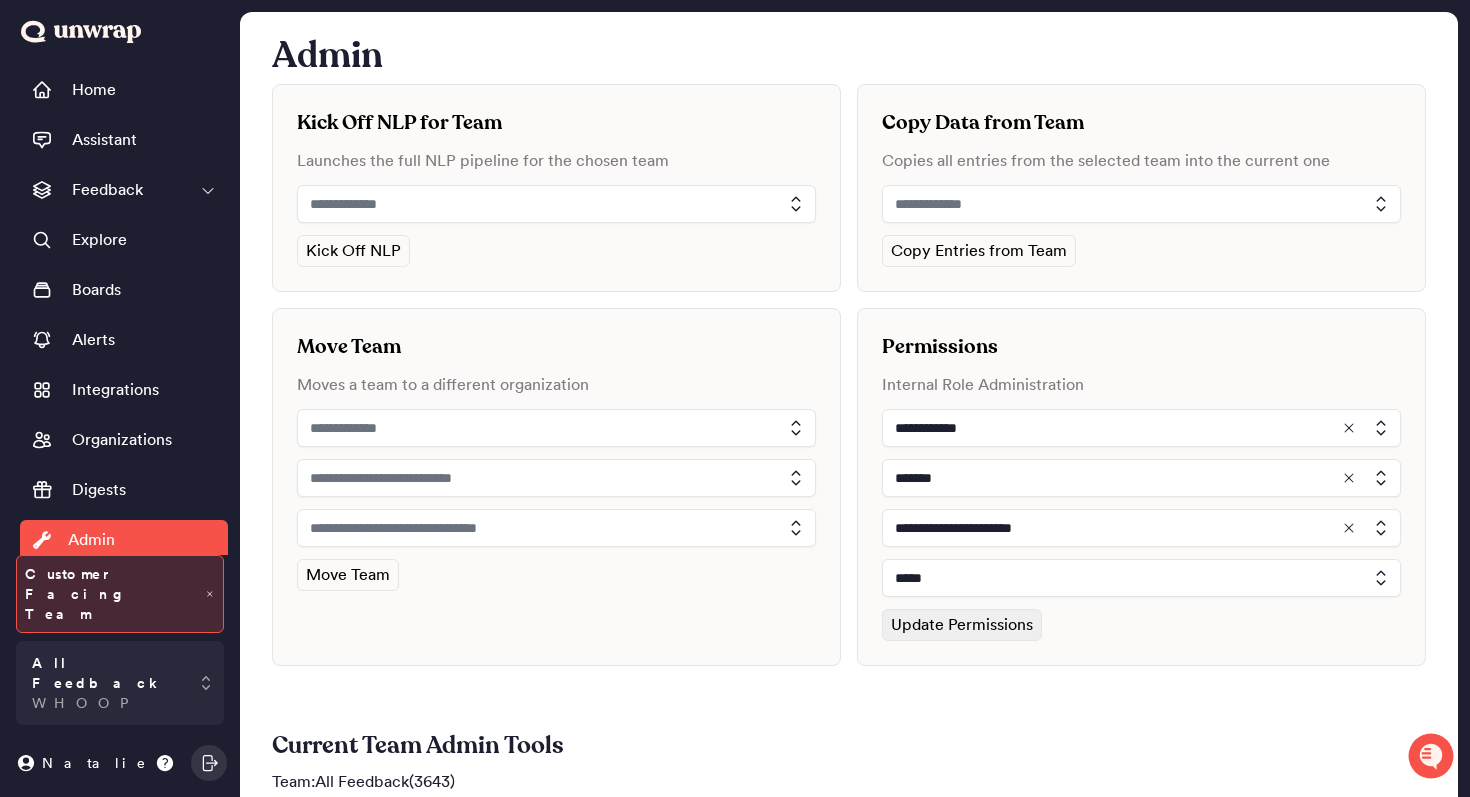 click on "Update Permissions" at bounding box center [962, 625] 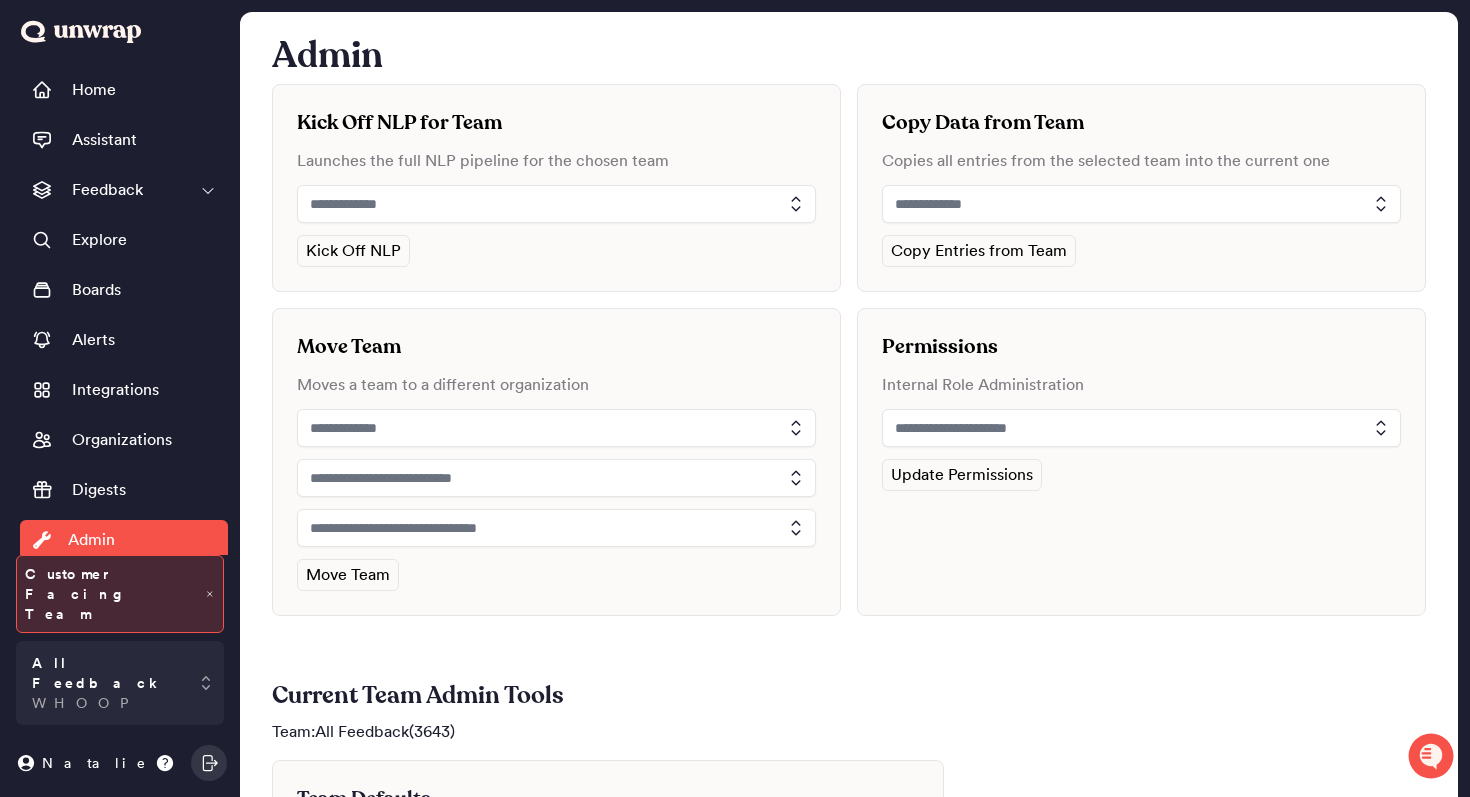 click at bounding box center (1141, 428) 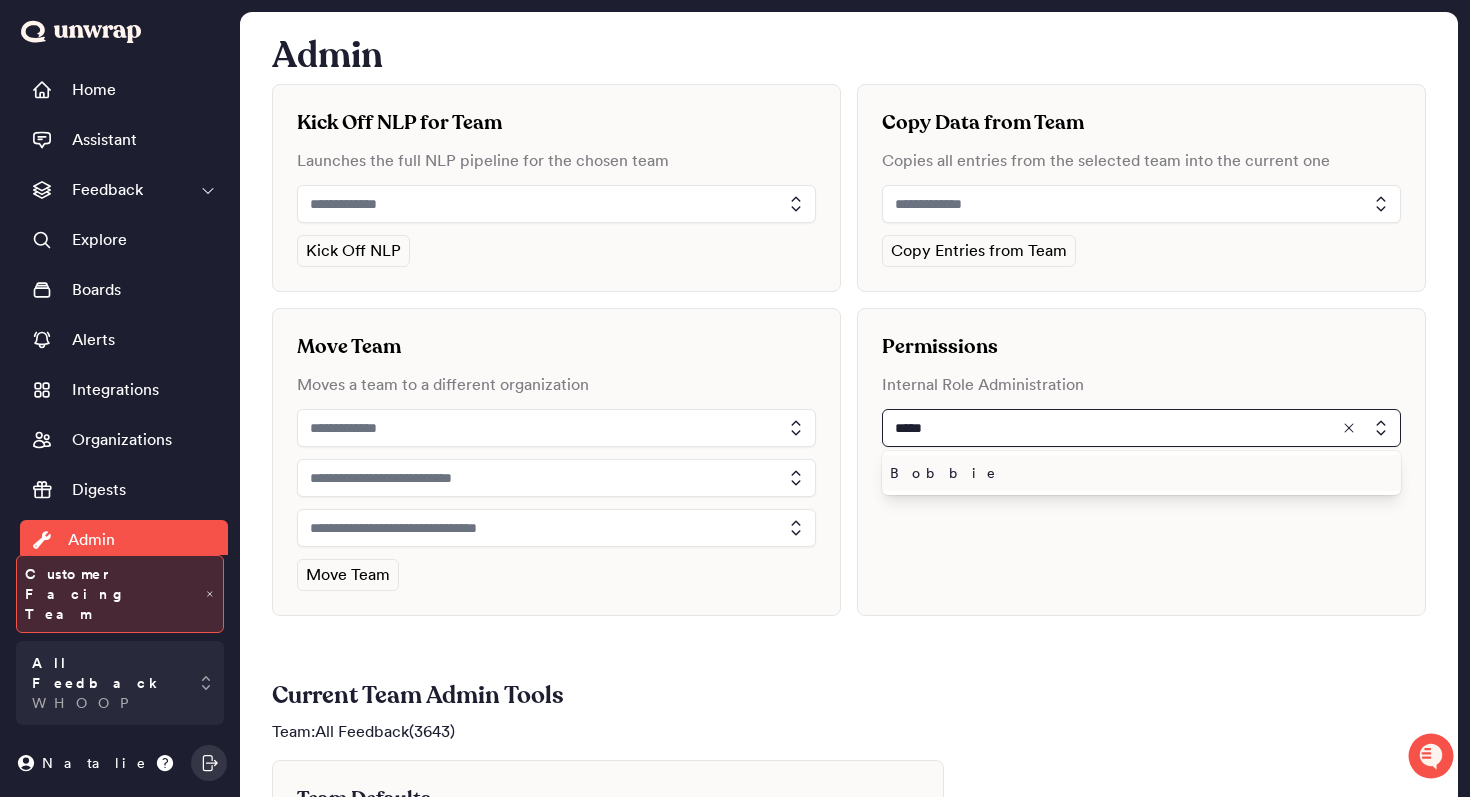type on "*****" 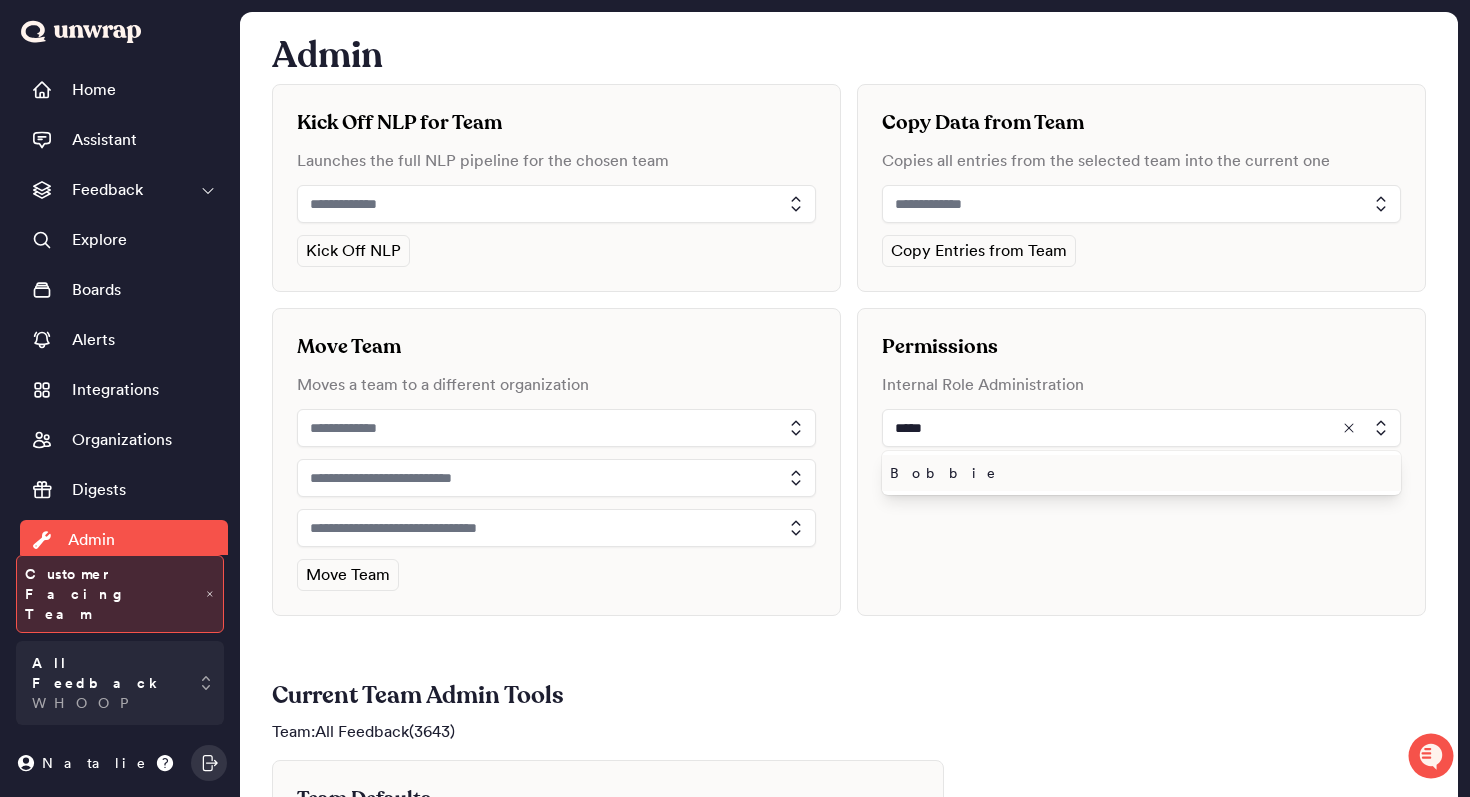click on "Bobbie" at bounding box center [1137, 473] 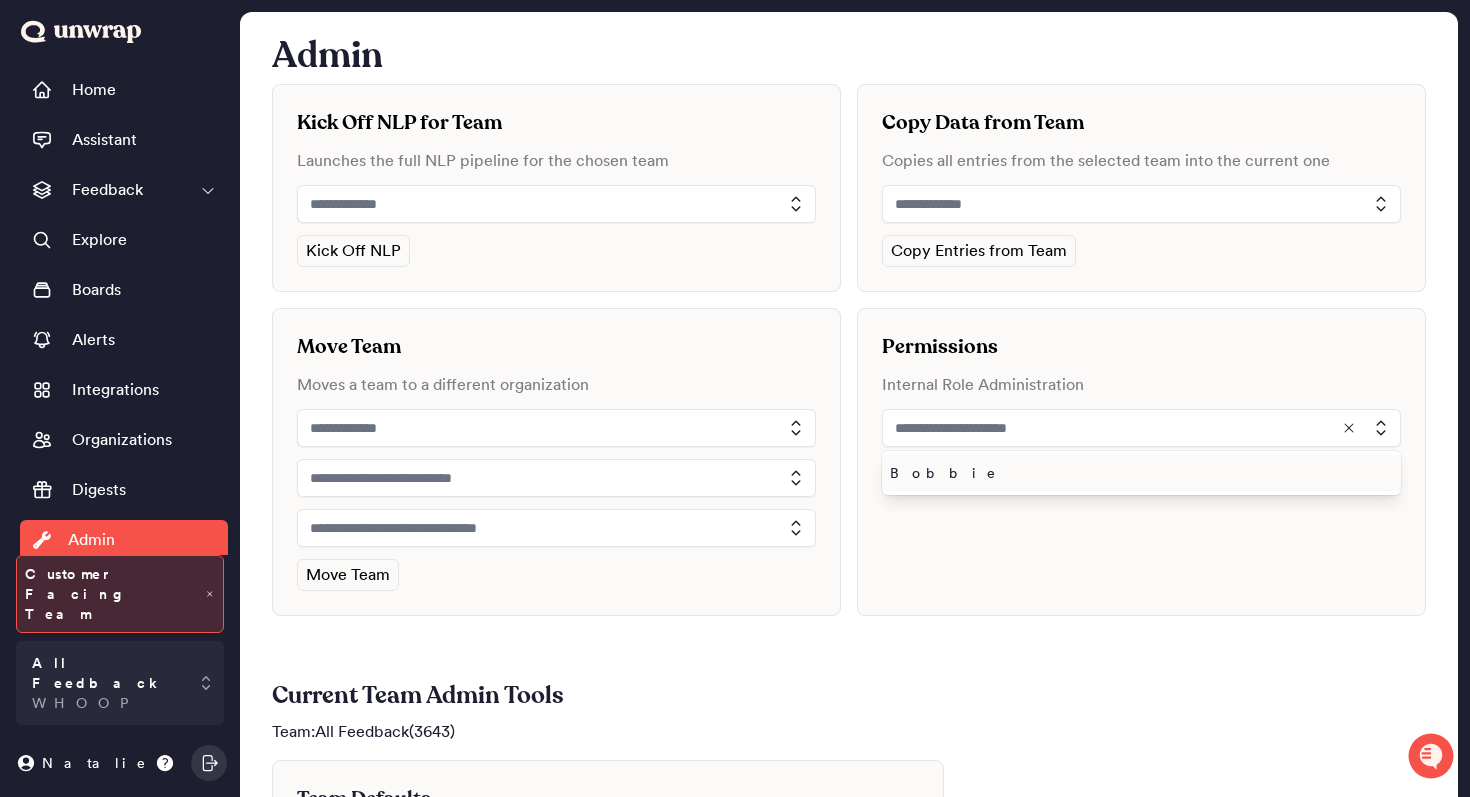 type on "******" 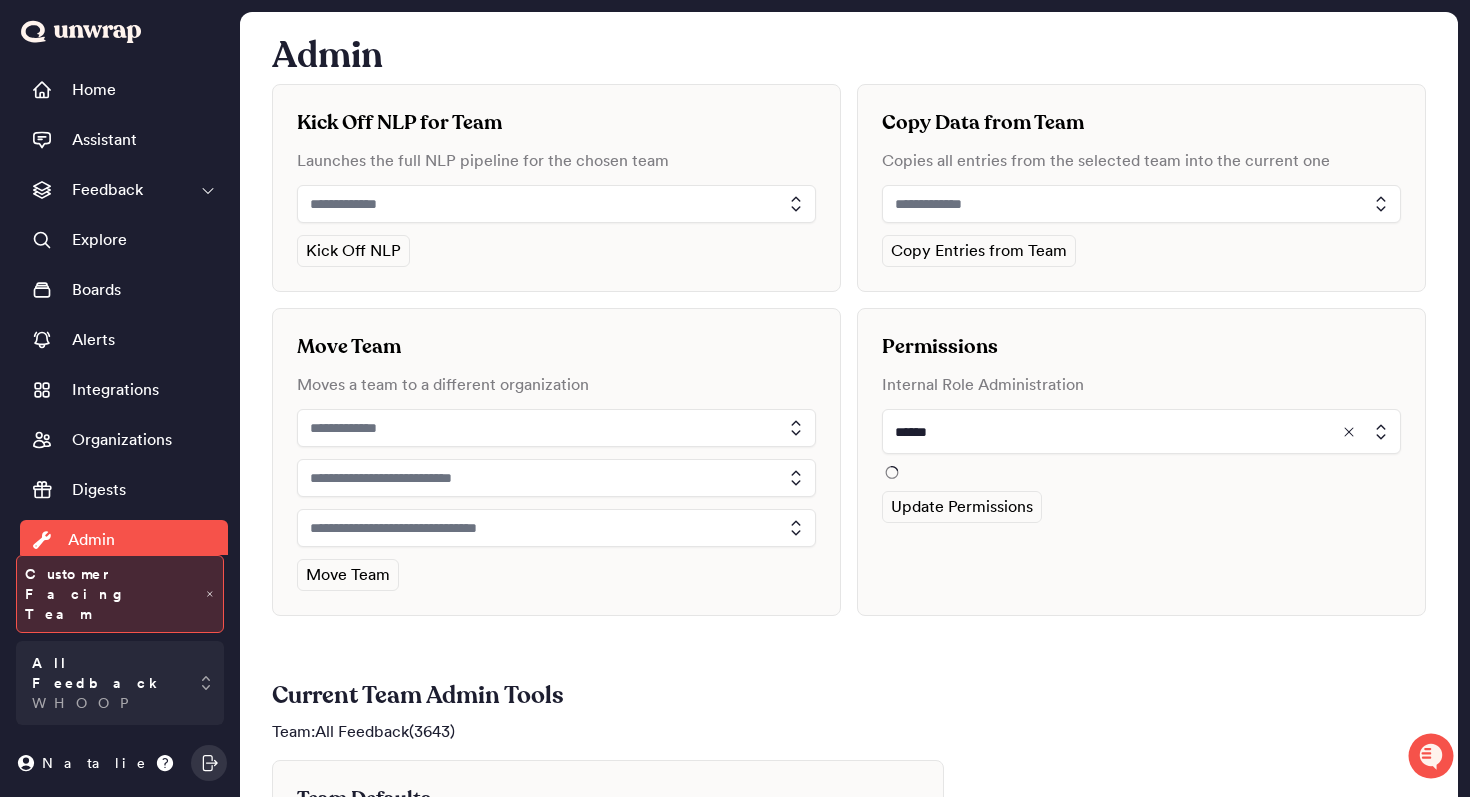 click on "Permissions Internal Role Administration ****** Update Permissions" at bounding box center [1141, 462] 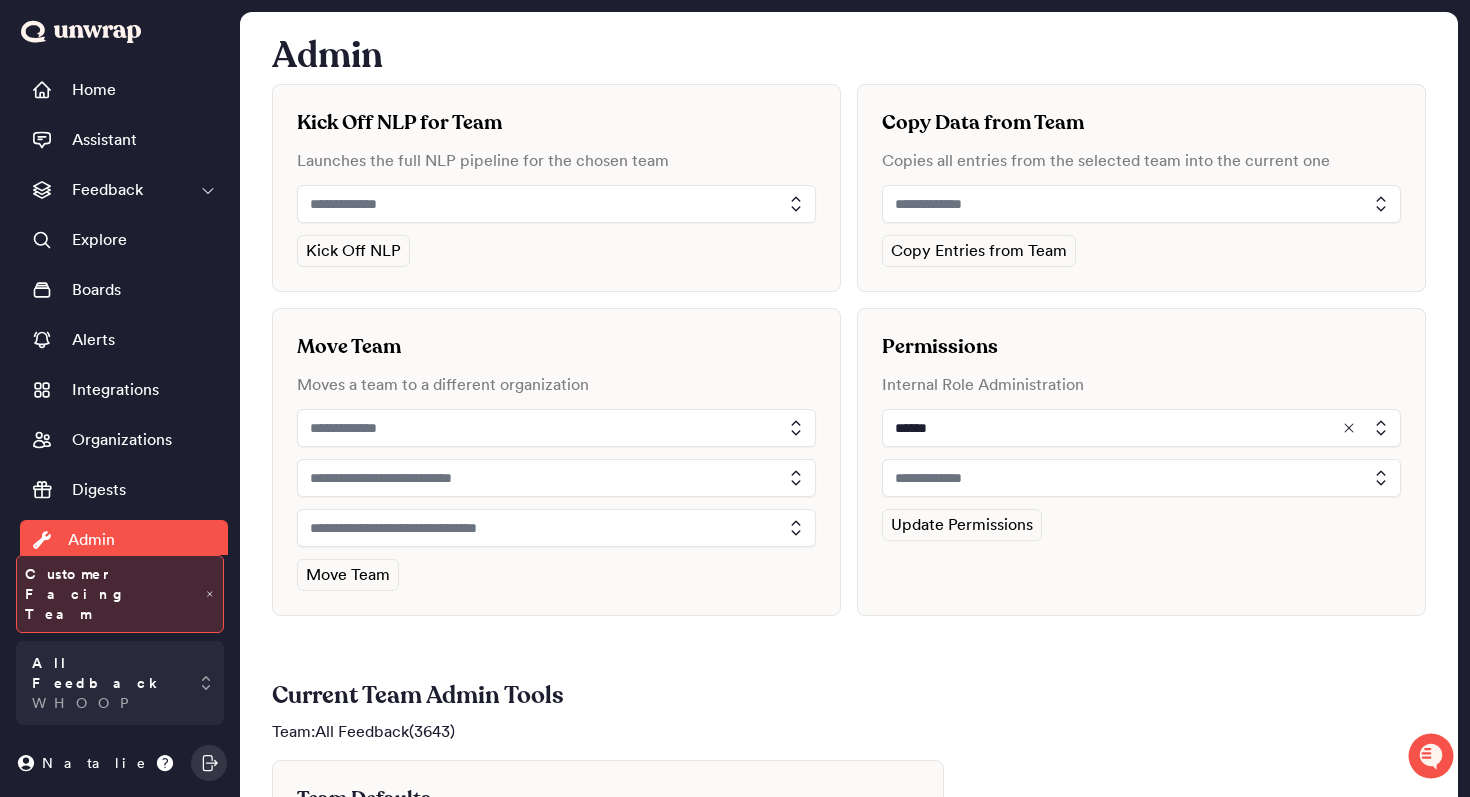 click at bounding box center (1141, 478) 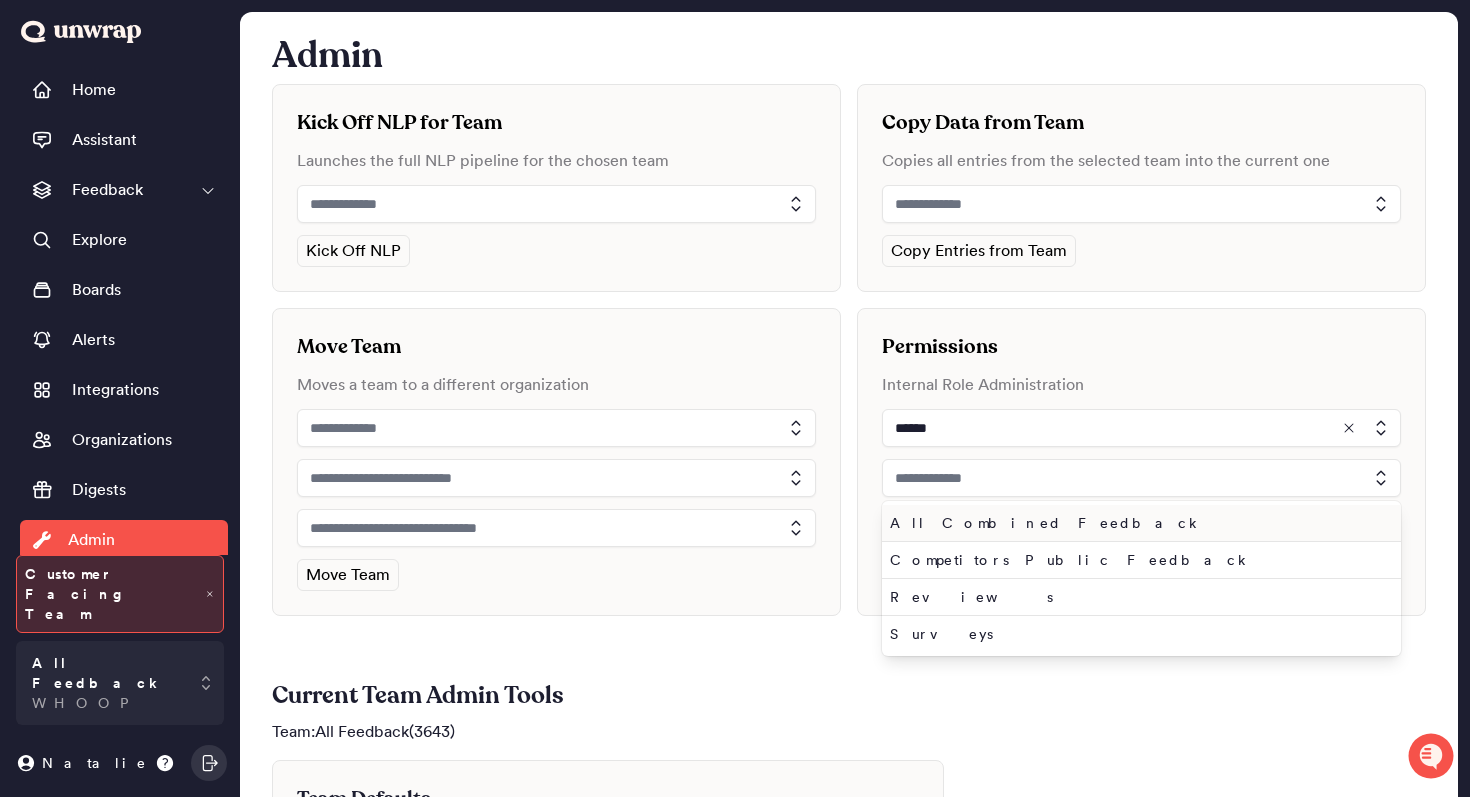 click on "All Combined Feedback" at bounding box center (1137, 523) 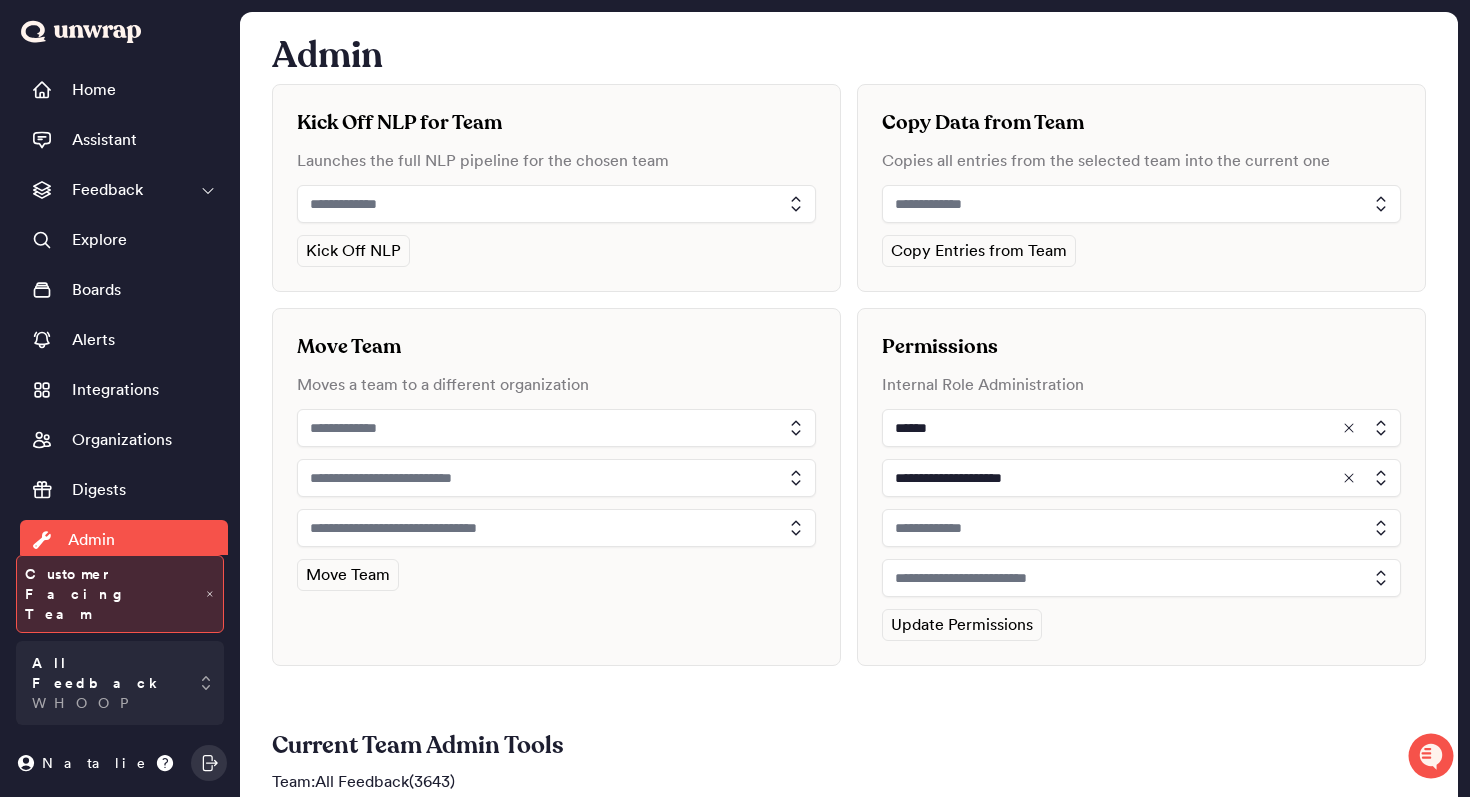 click at bounding box center (1141, 528) 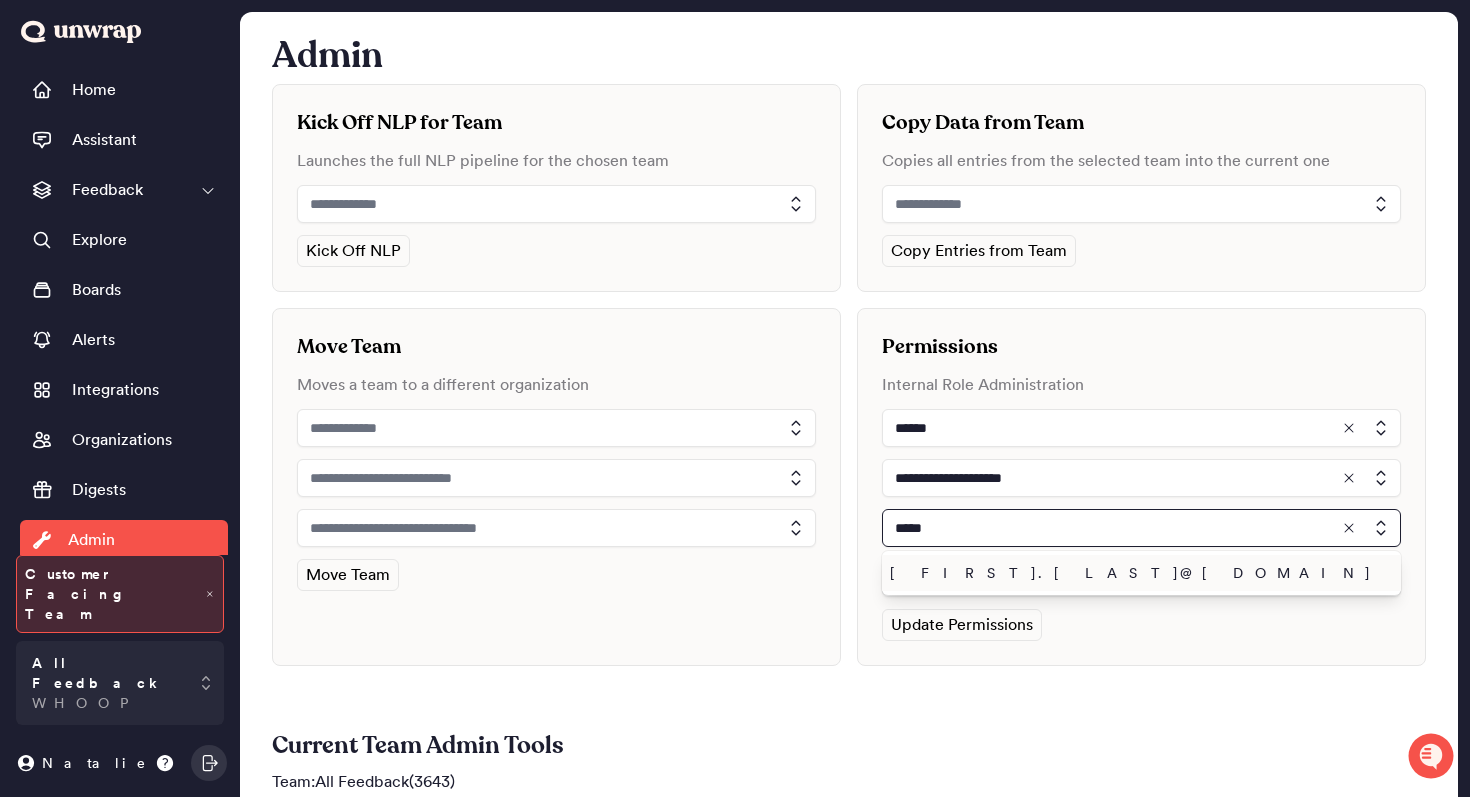 type on "*****" 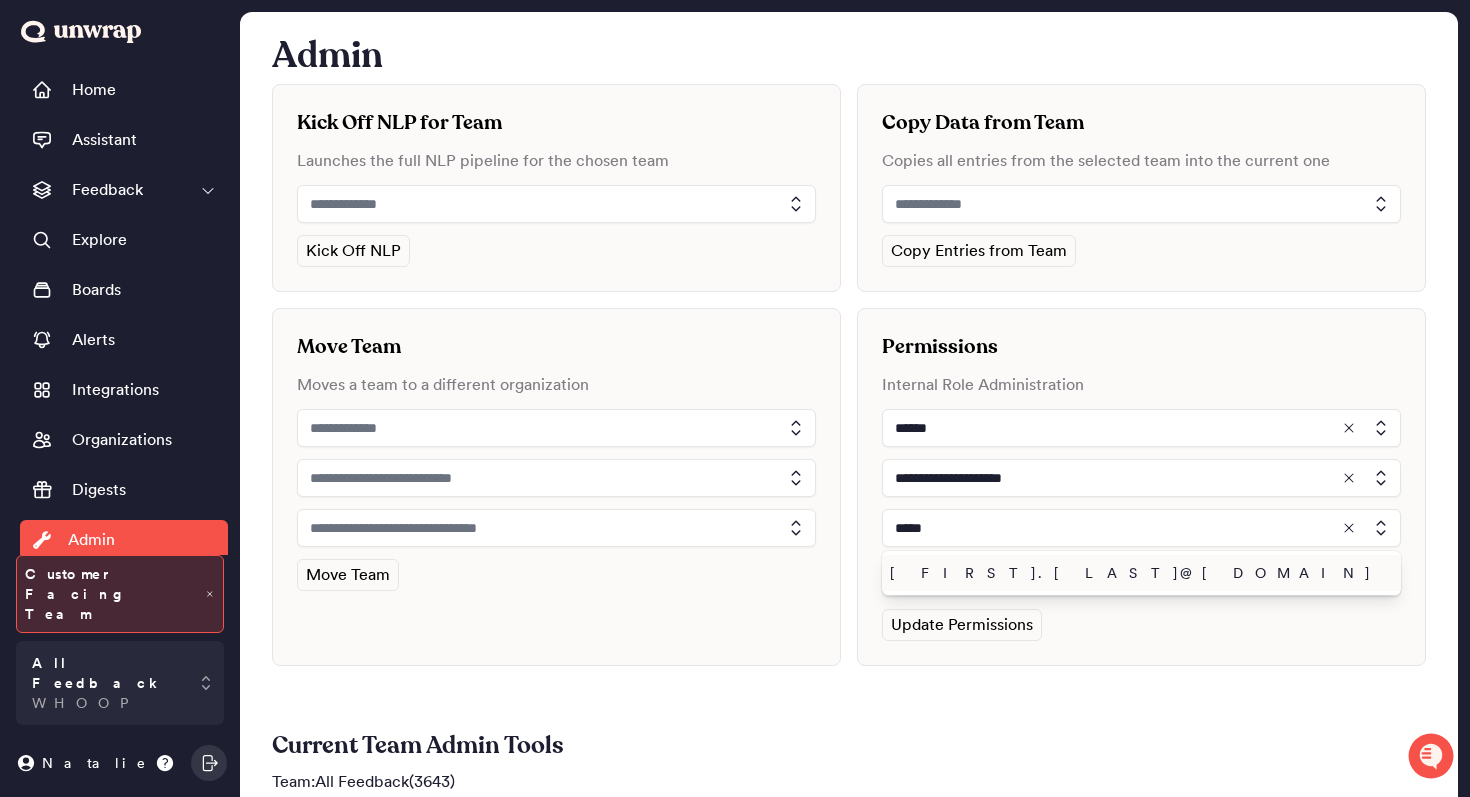 click on "[FIRST].[LAST]@[DOMAIN]" at bounding box center [1141, 573] 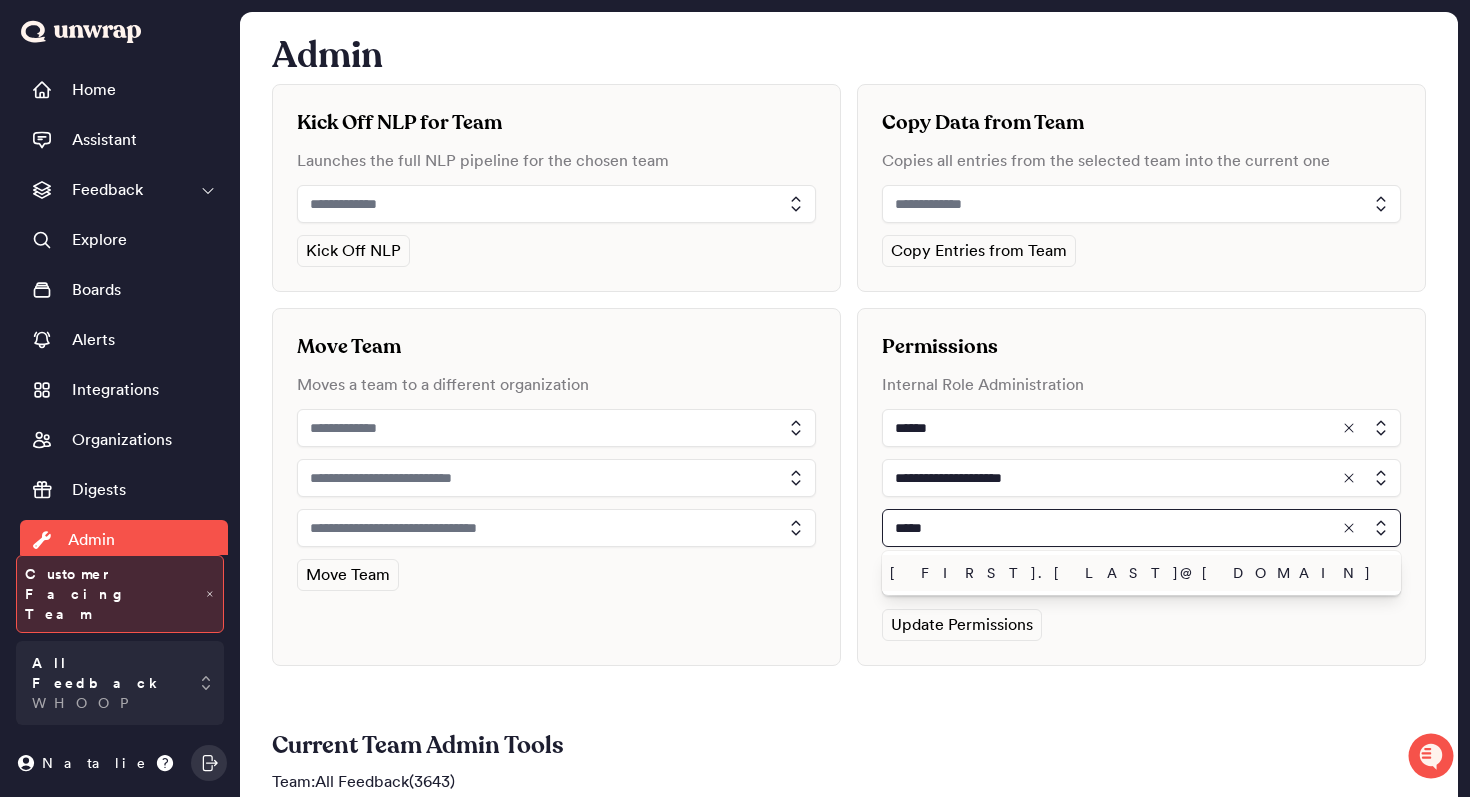type on "**********" 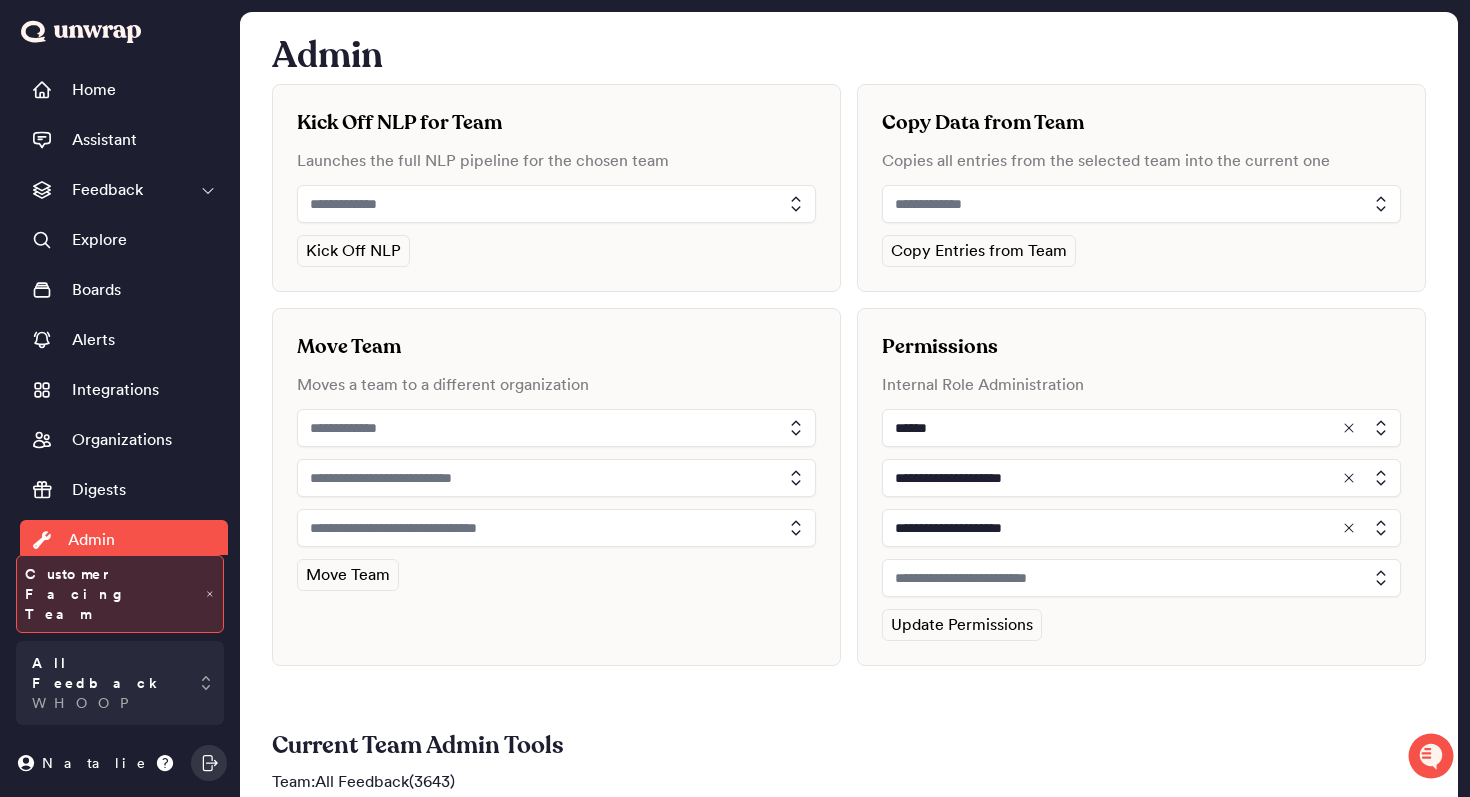 click at bounding box center [1141, 578] 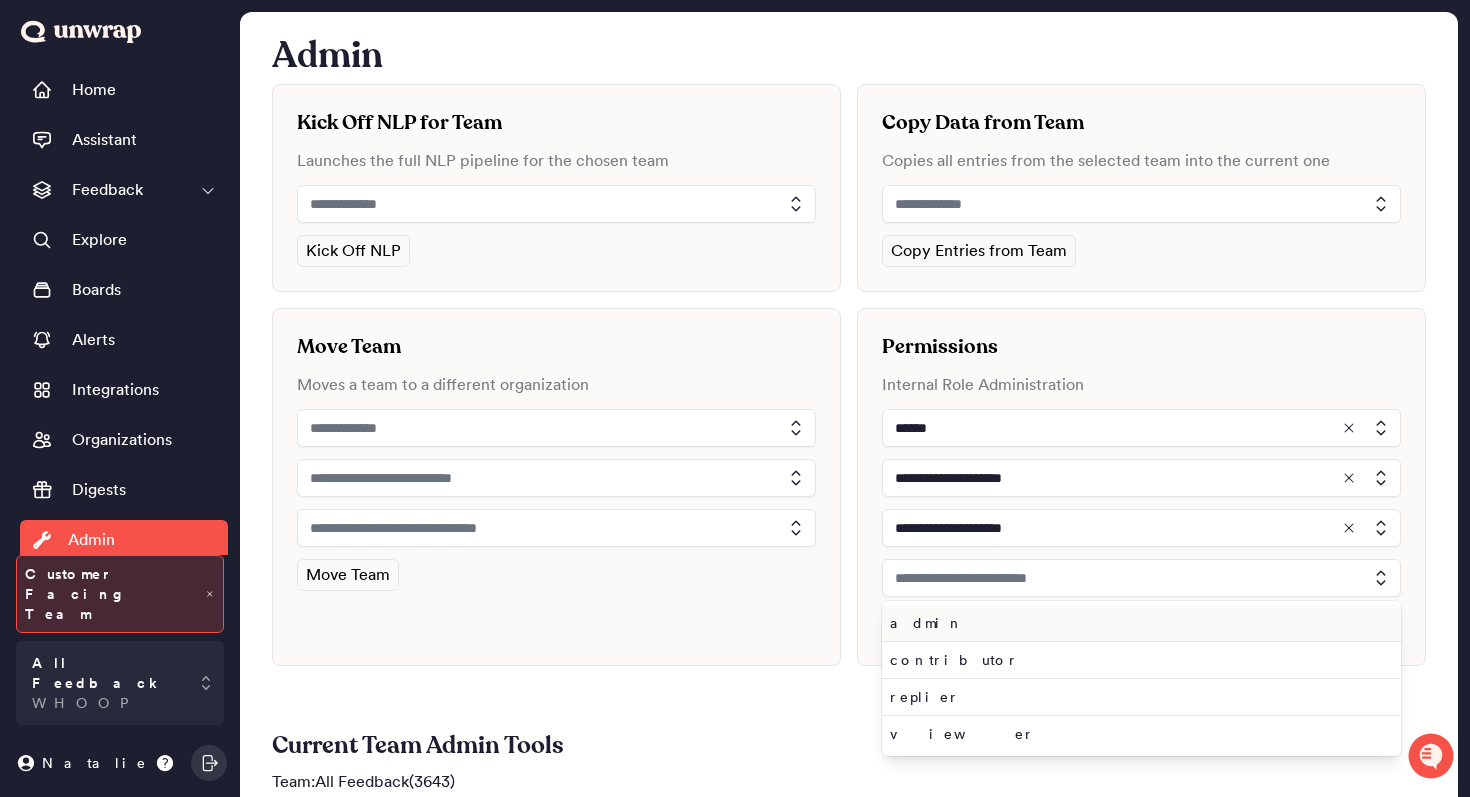 click on "admin" at bounding box center (1137, 623) 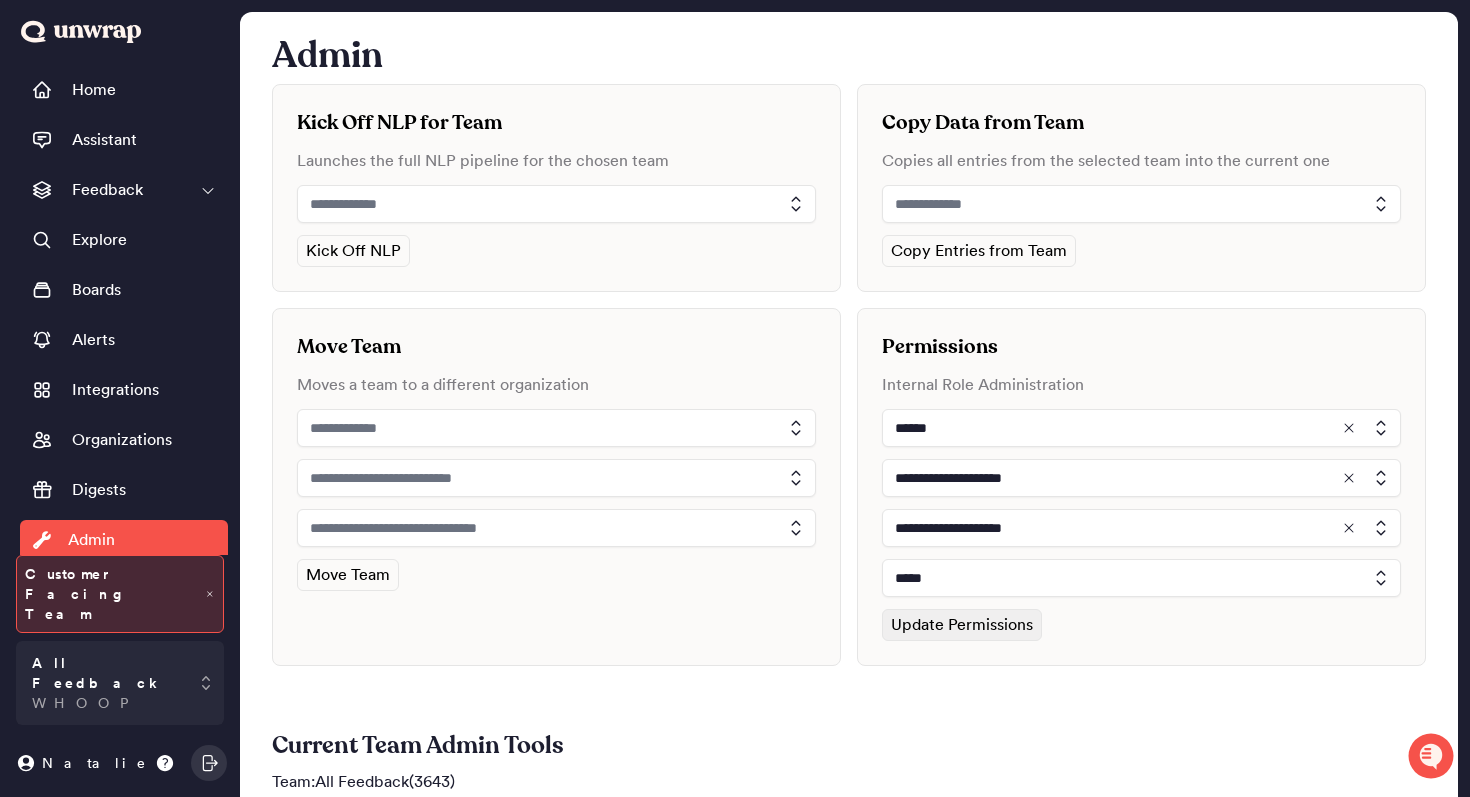 click on "Update Permissions" at bounding box center [962, 625] 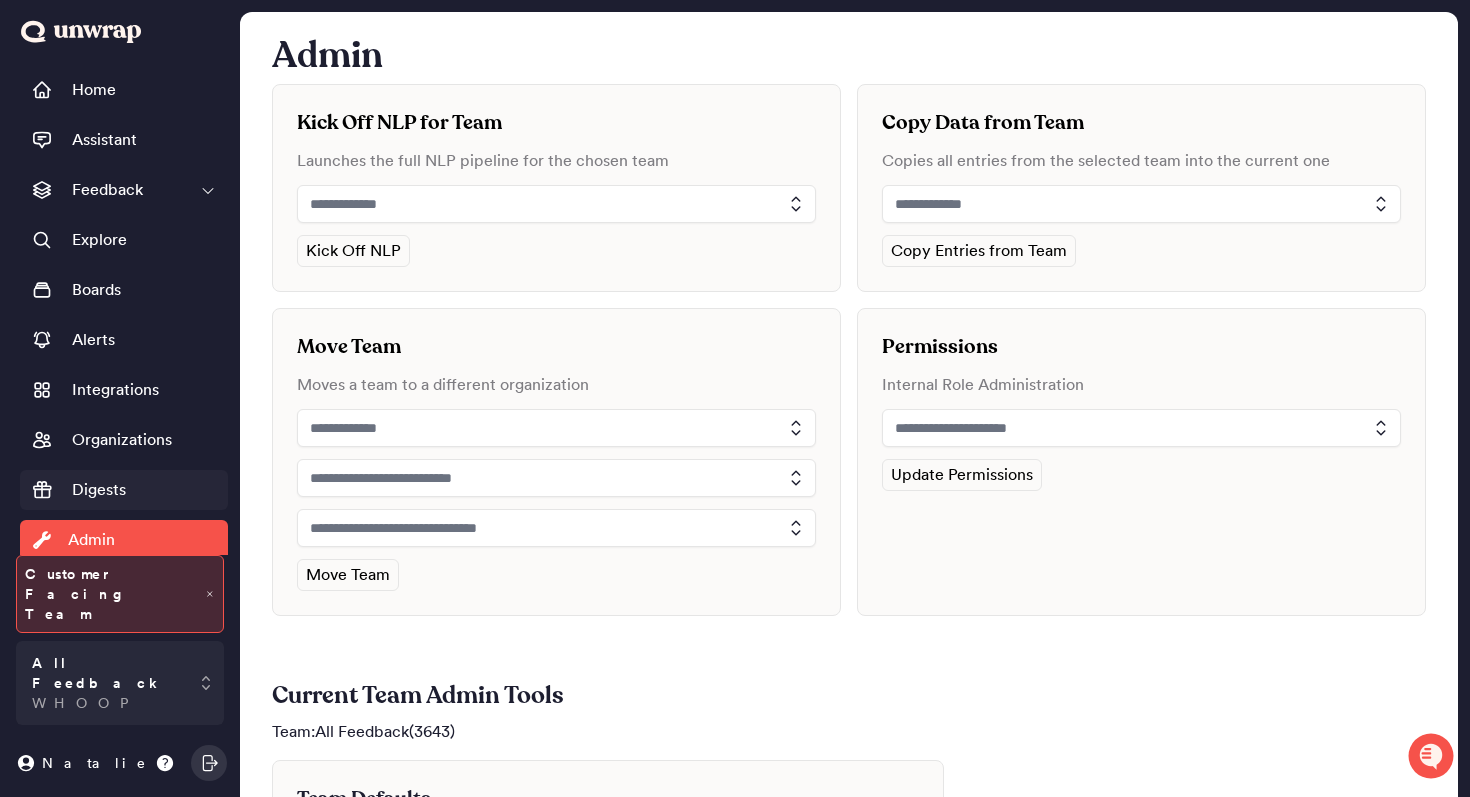click on "Digests" at bounding box center [124, 490] 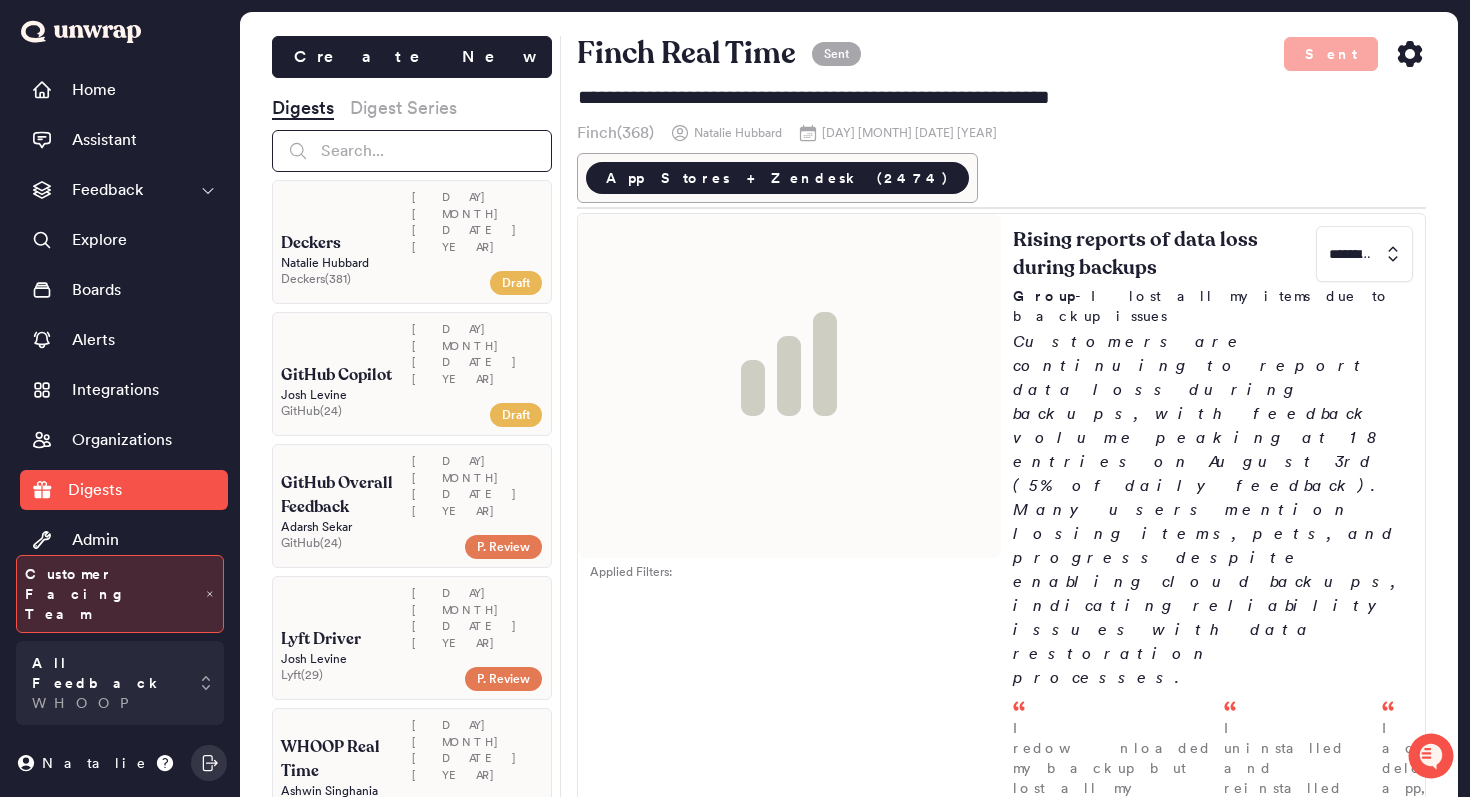 click at bounding box center [412, 151] 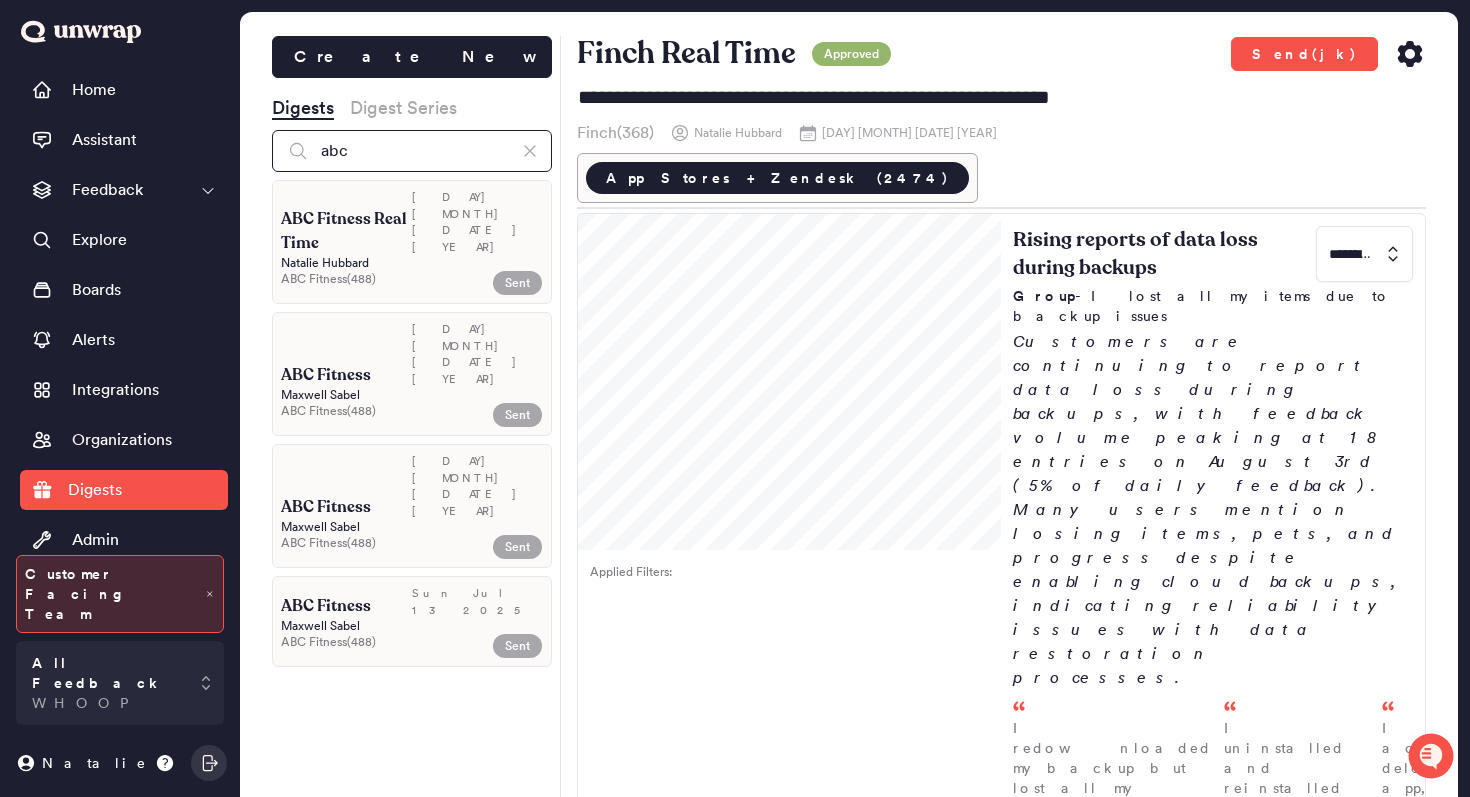 type on "abc" 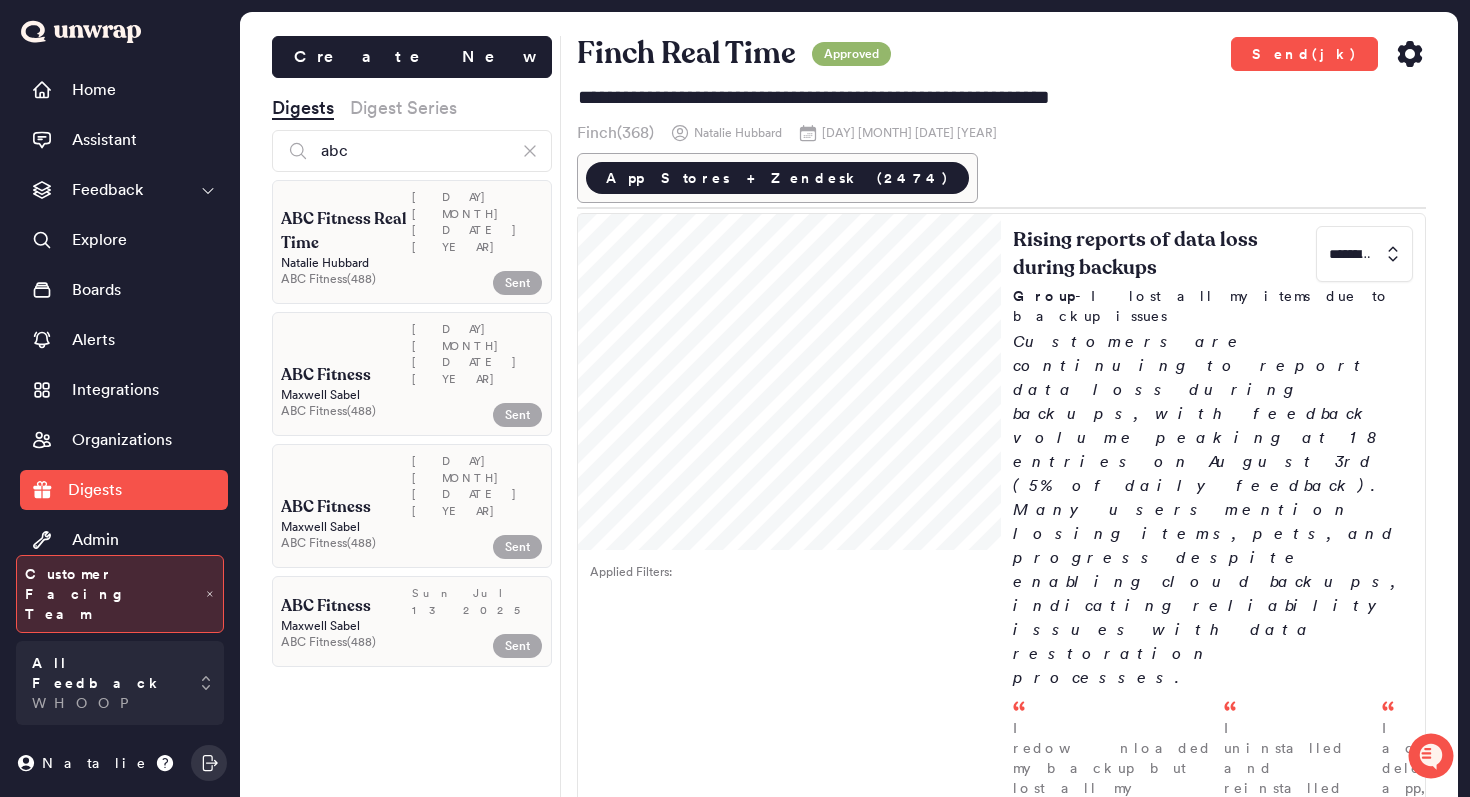 click on "[FIRST]   [LAST]" at bounding box center (412, 263) 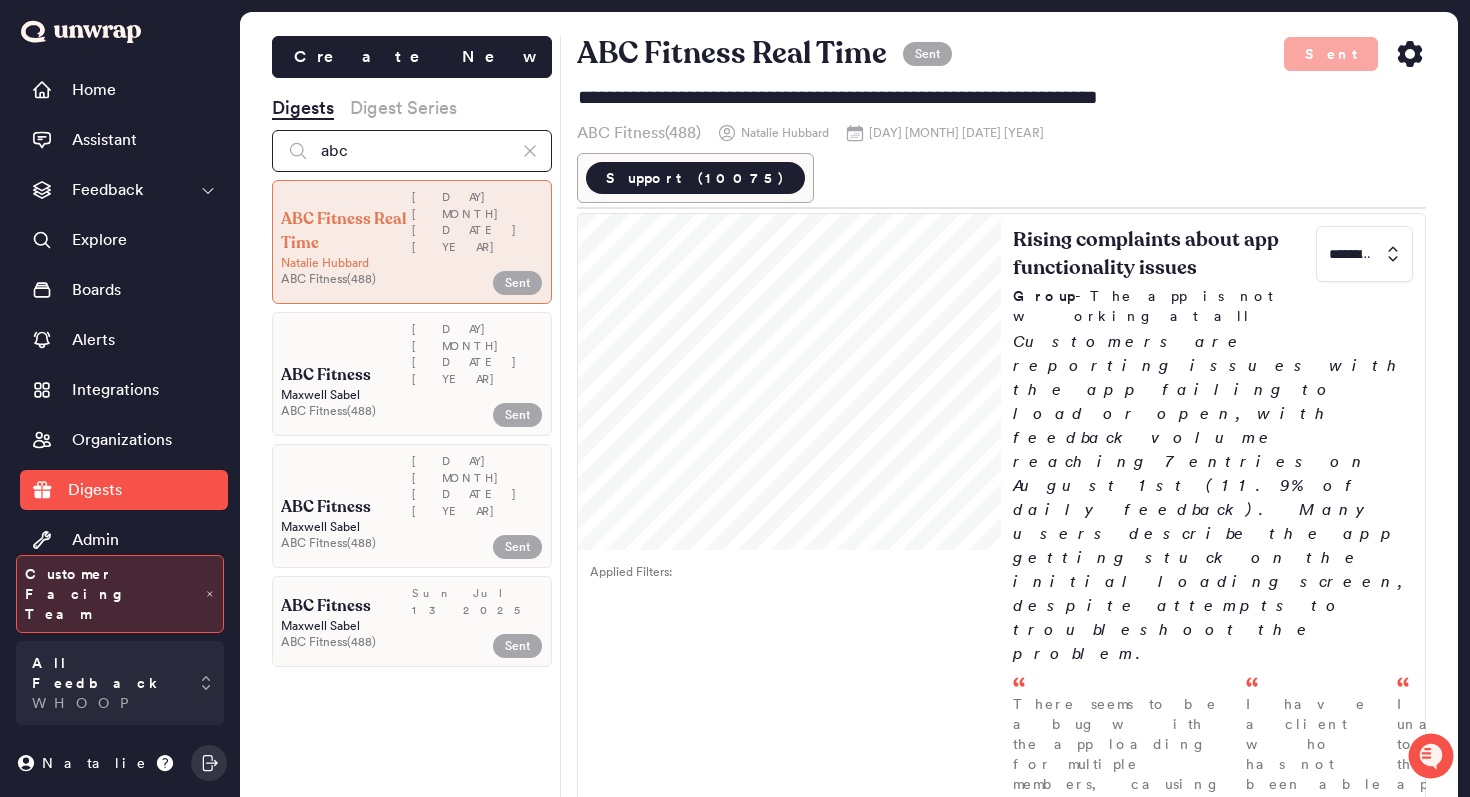 click on "abc" at bounding box center [412, 151] 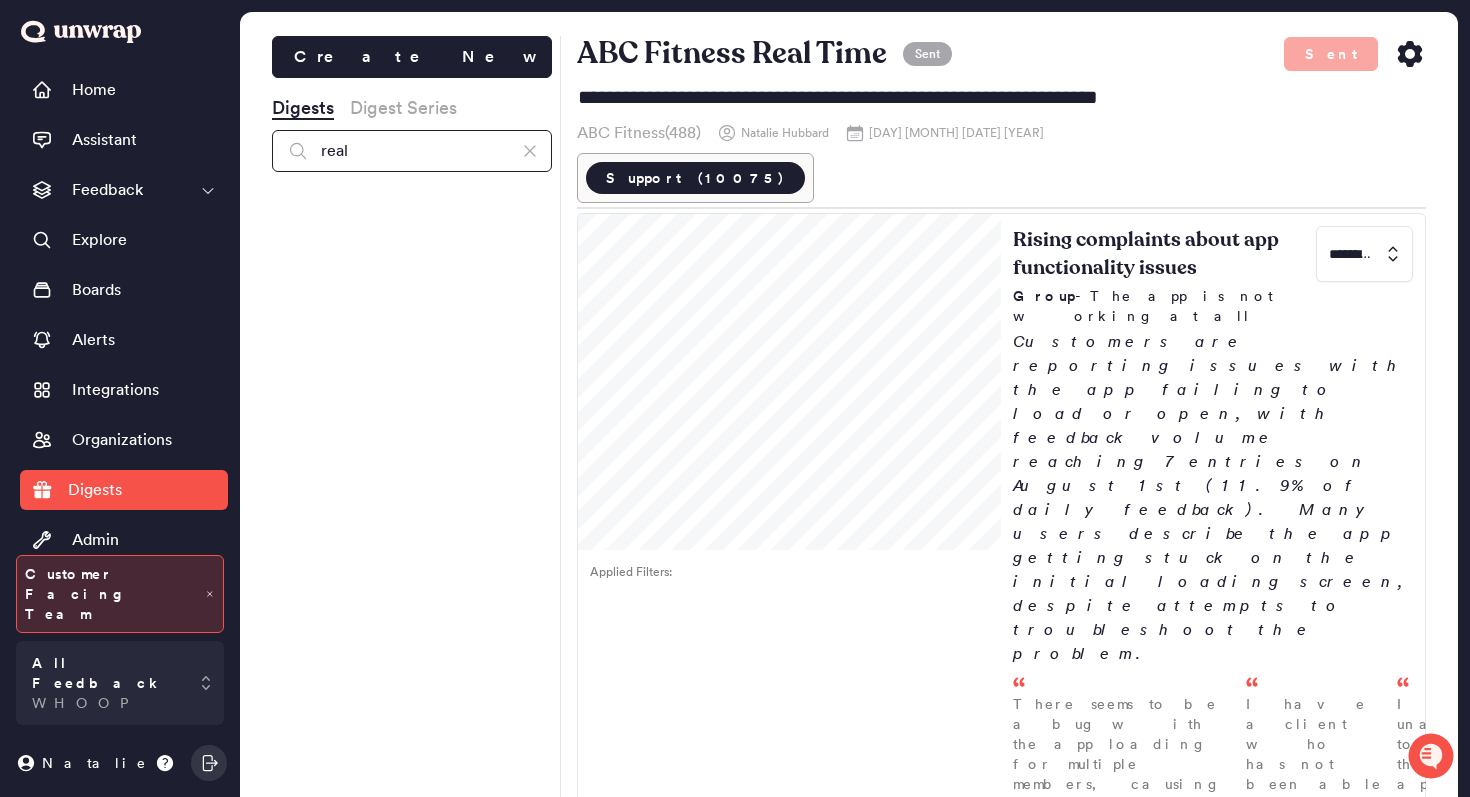 type on "real" 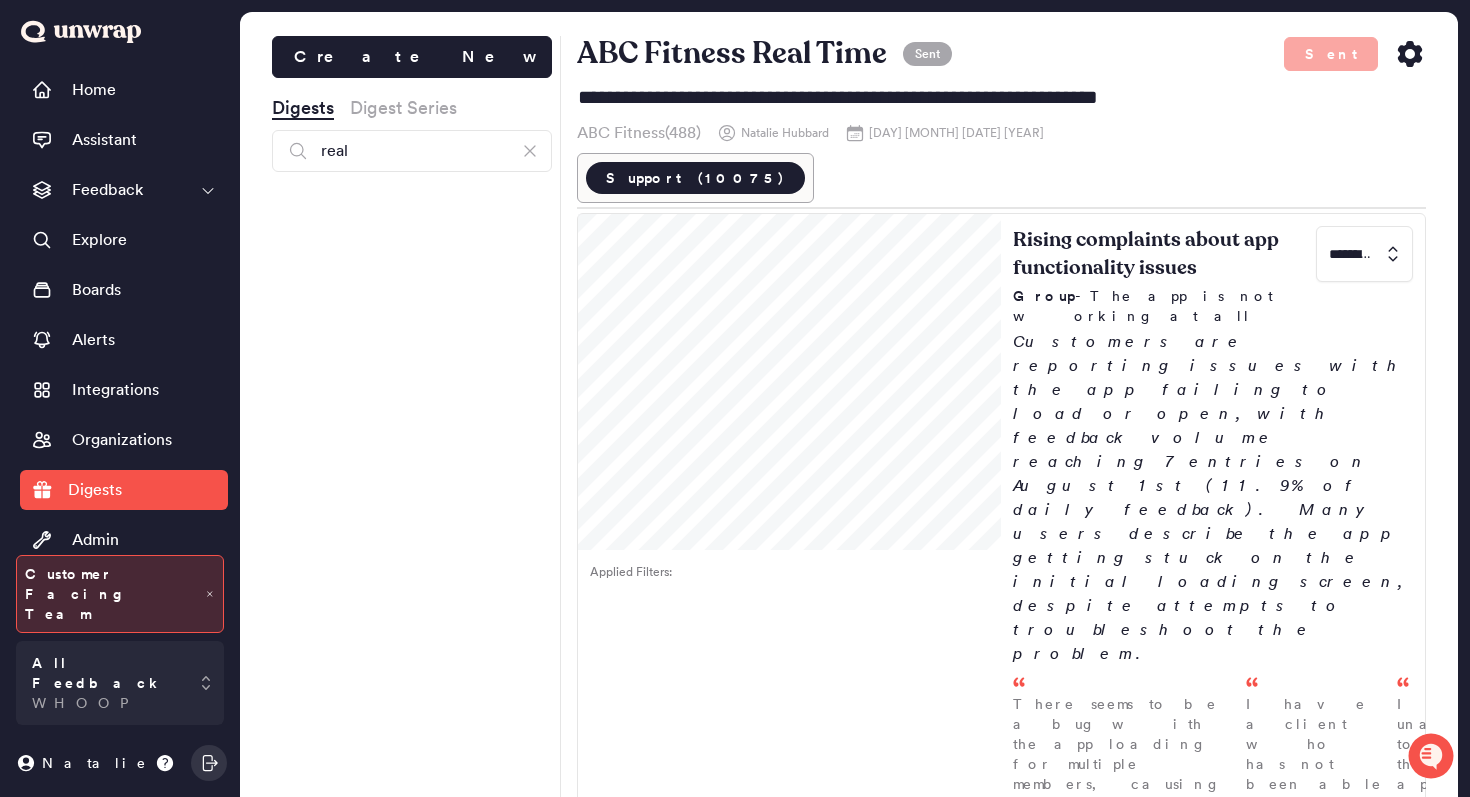 click on "Create New Digests Digest Series real" at bounding box center (412, 434) 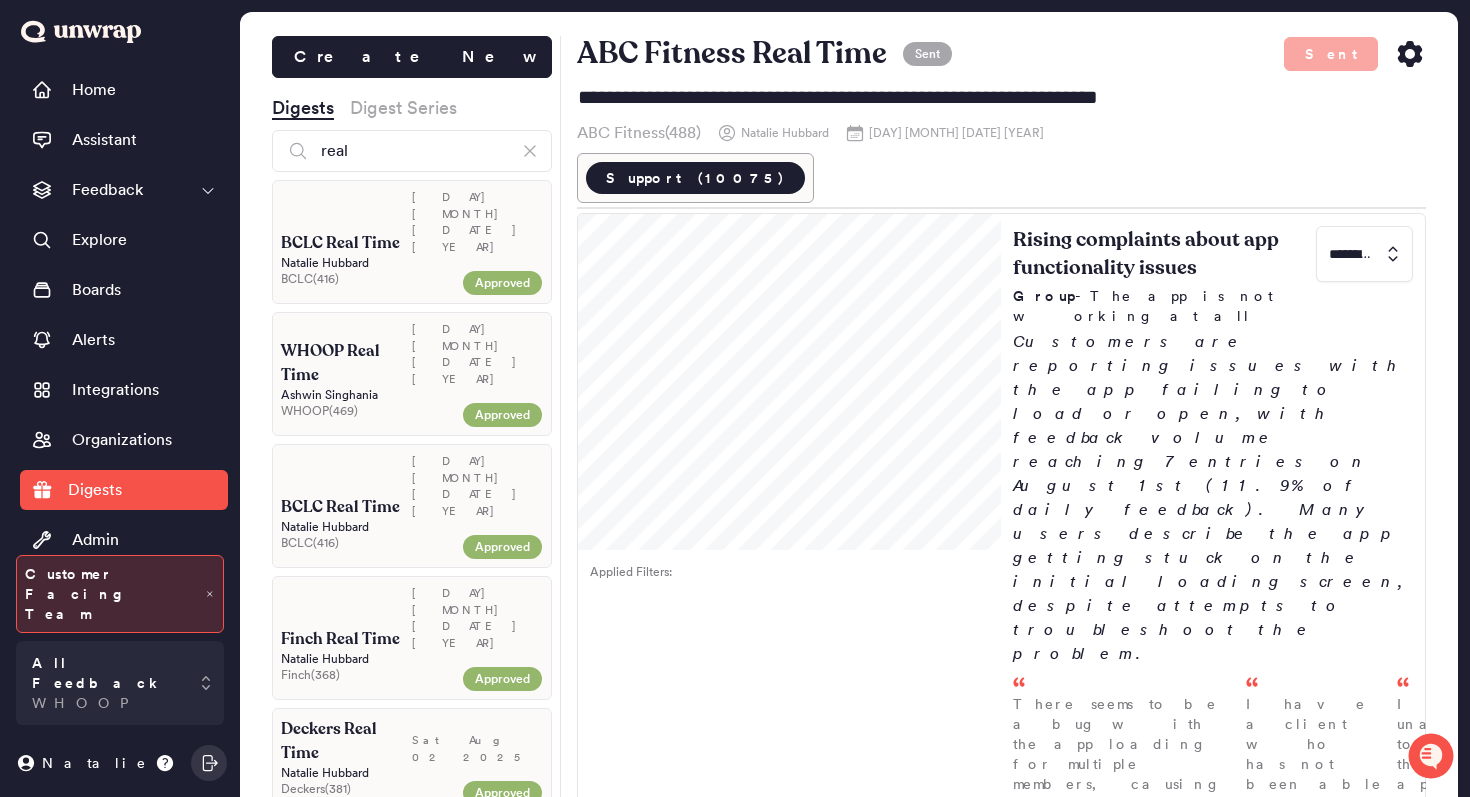 click on "BCLC Real Time" at bounding box center (340, 243) 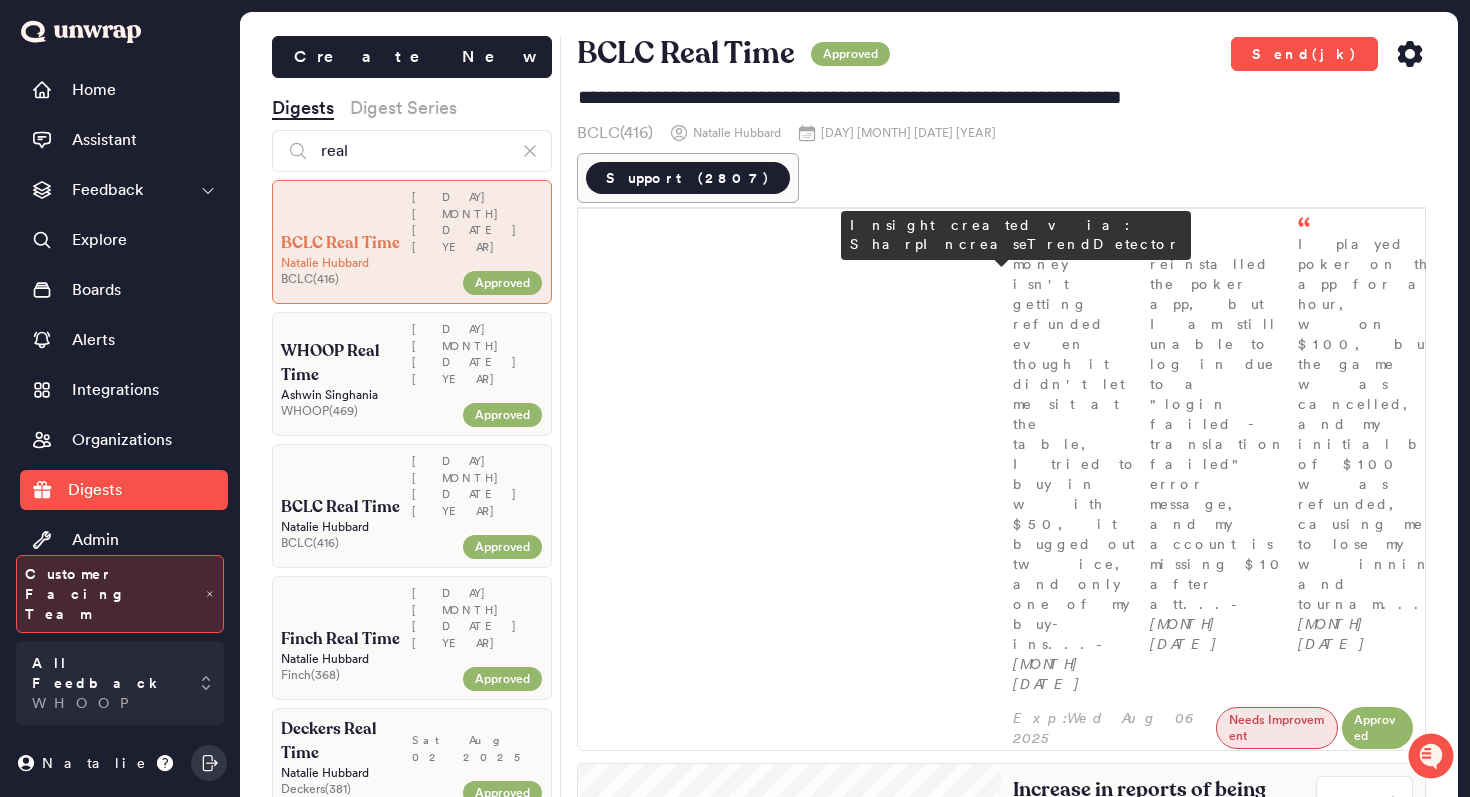 scroll, scrollTop: 452, scrollLeft: 0, axis: vertical 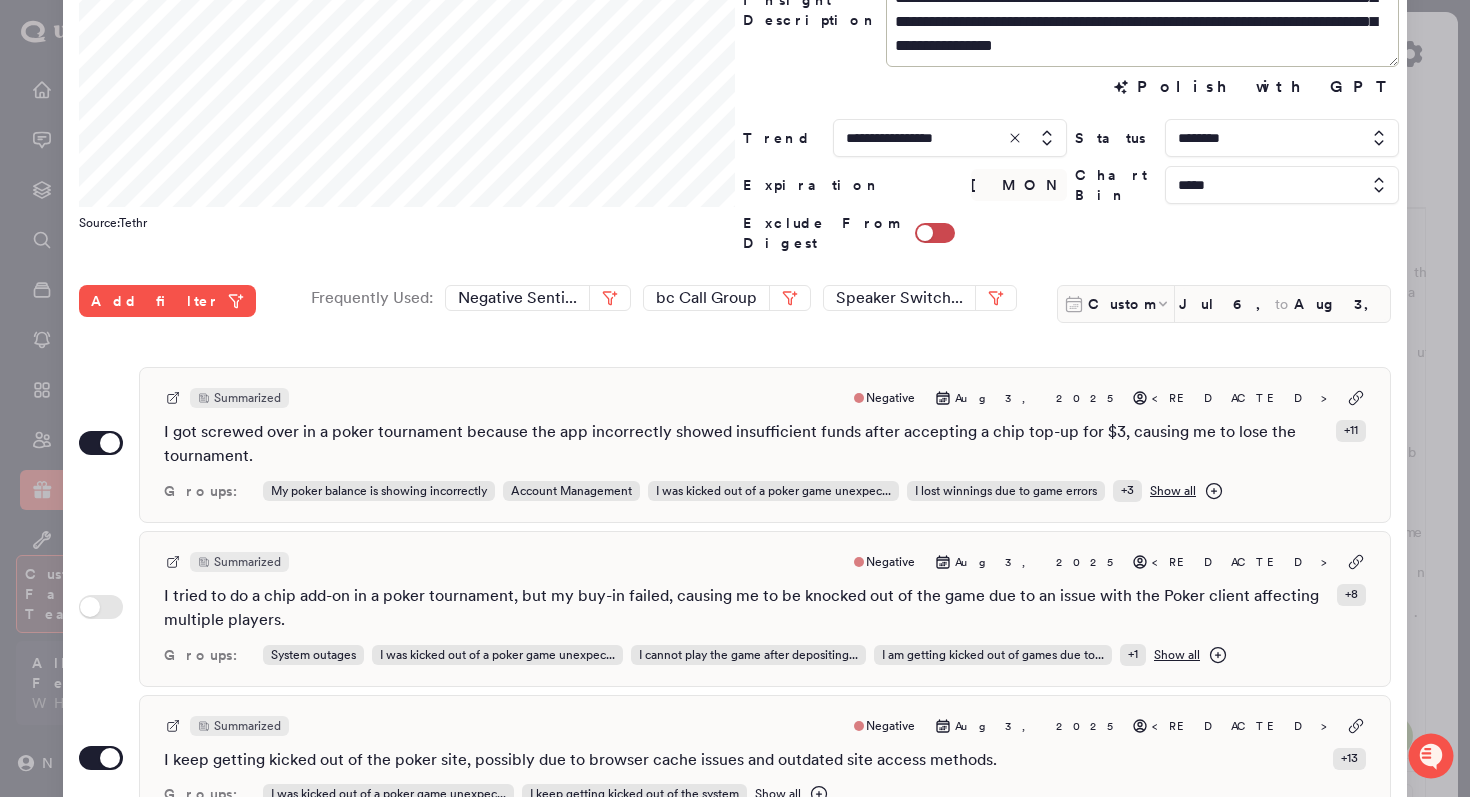 click at bounding box center (735, 398) 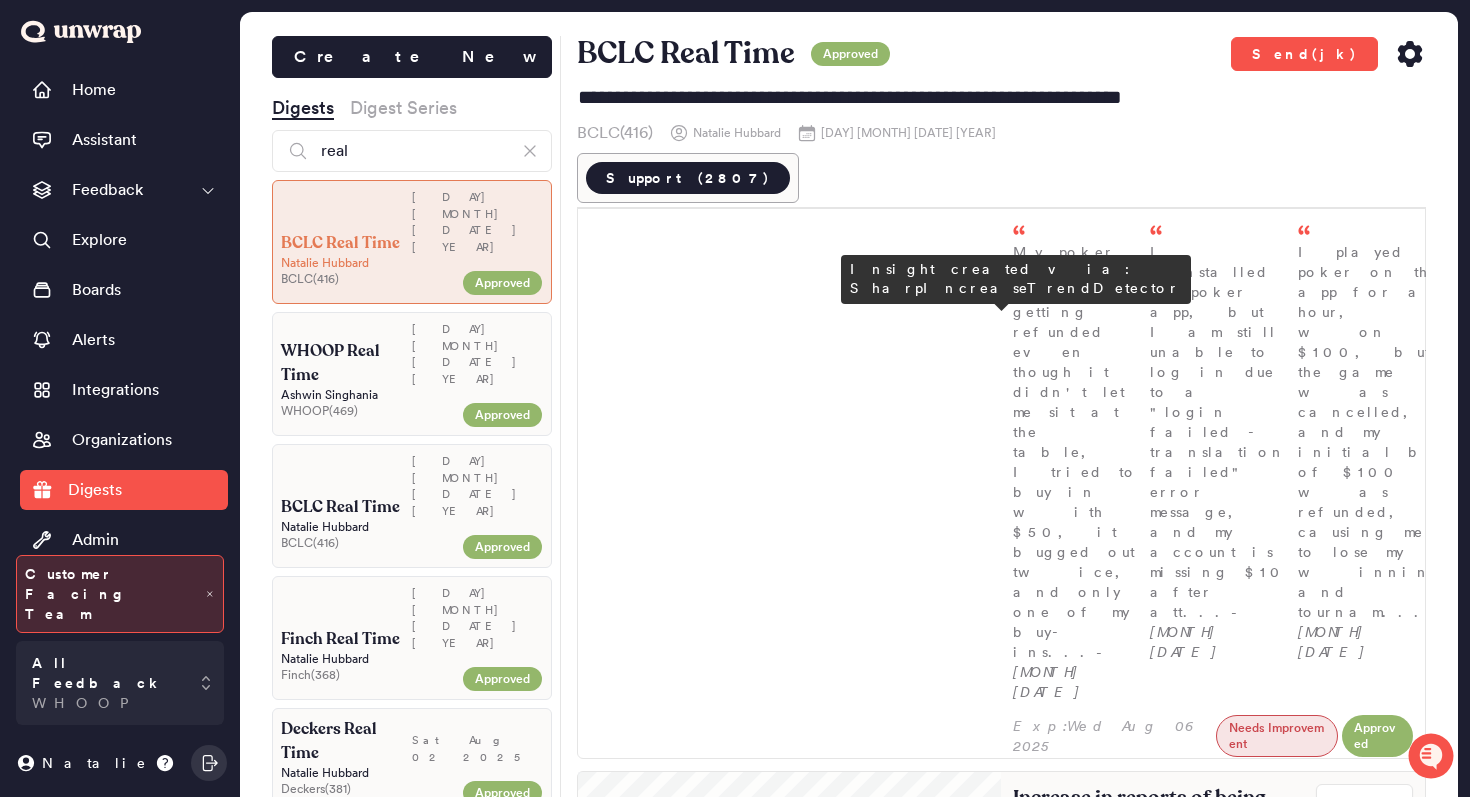 scroll, scrollTop: 0, scrollLeft: 0, axis: both 